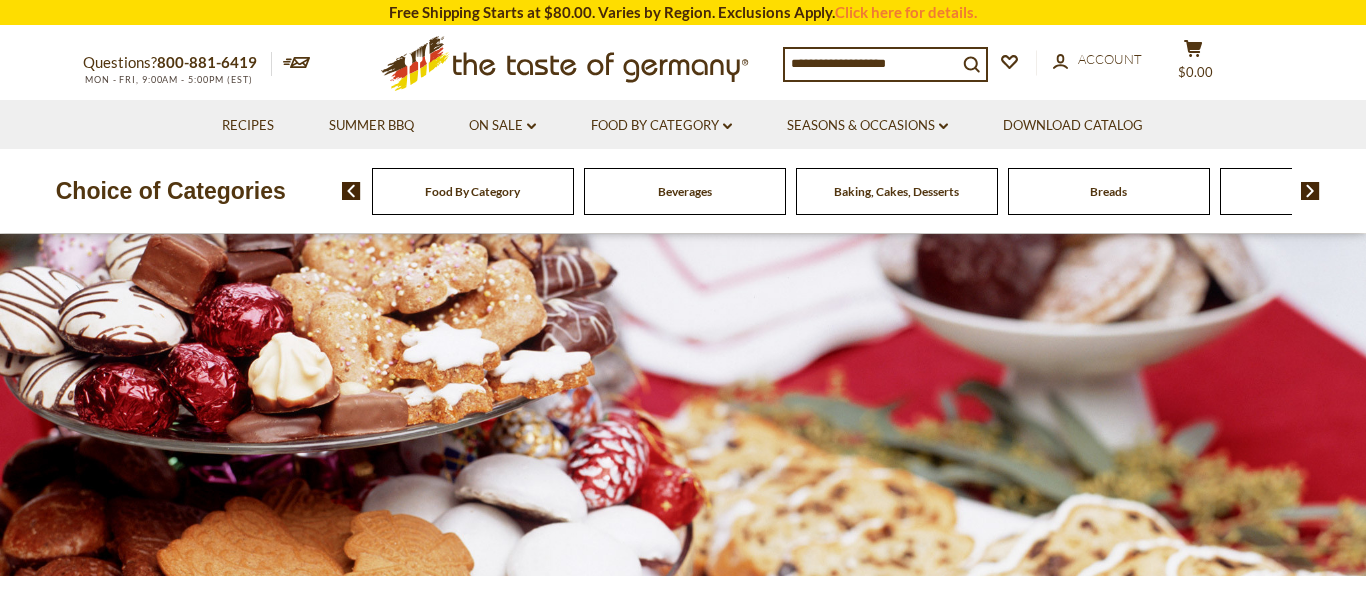 scroll, scrollTop: 0, scrollLeft: 0, axis: both 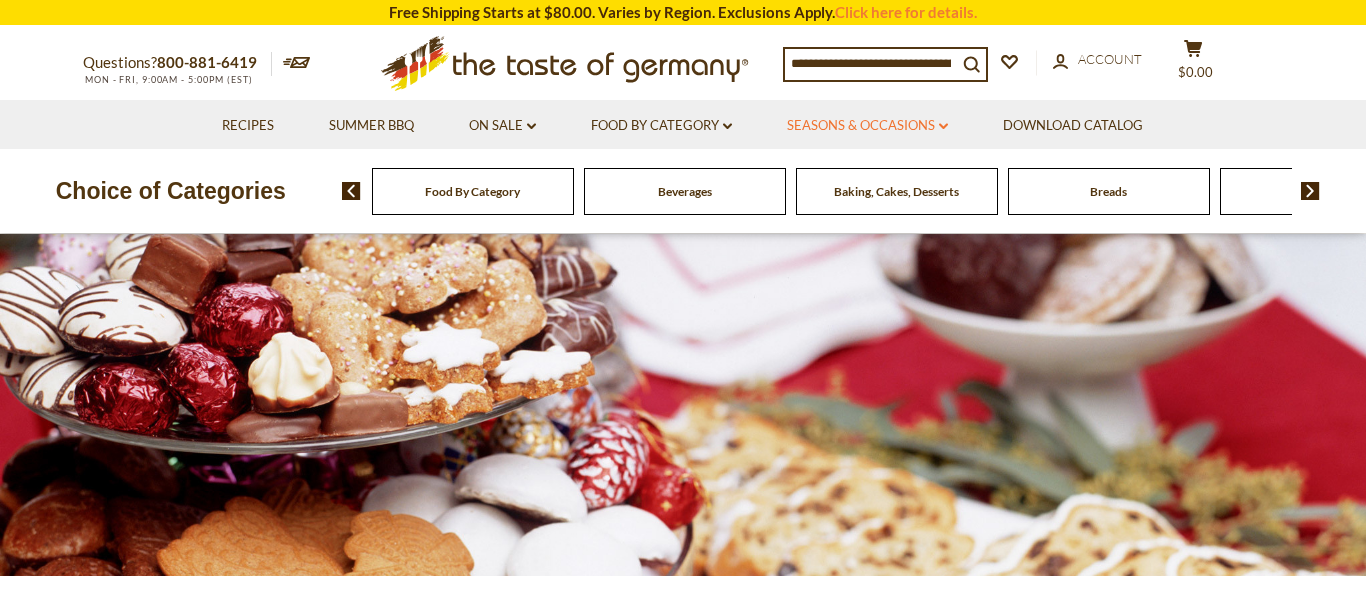 click on "Seasons & Occasions
dropdown_arrow" at bounding box center [867, 126] 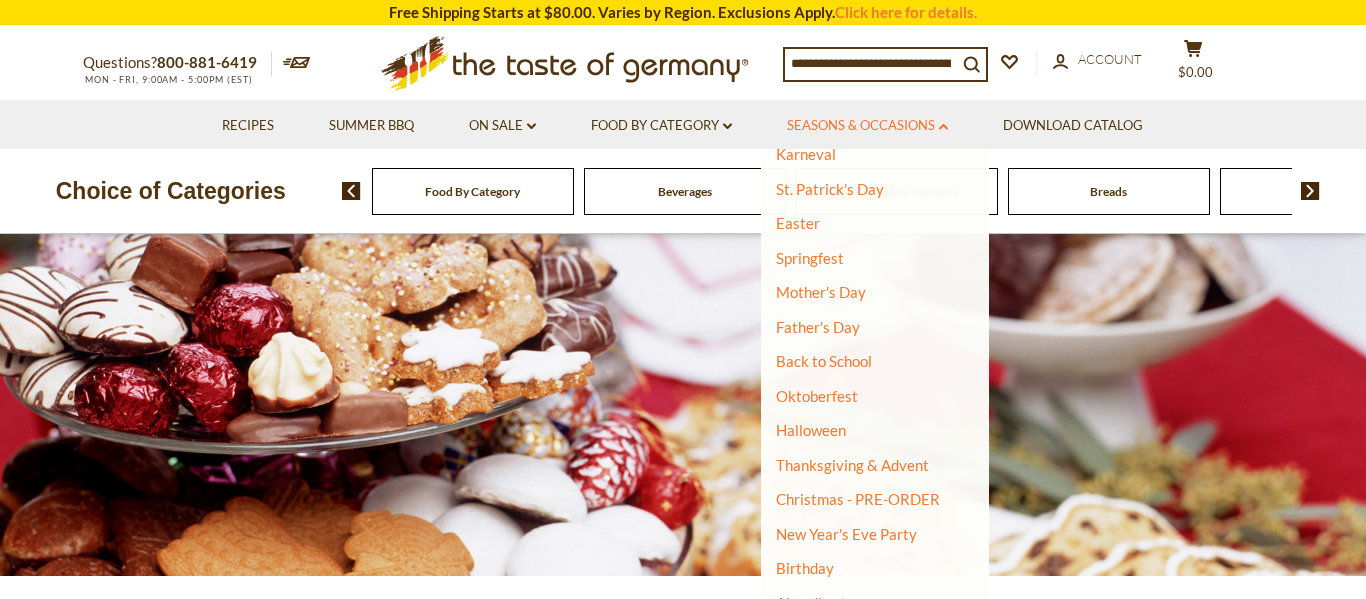 scroll, scrollTop: 136, scrollLeft: 0, axis: vertical 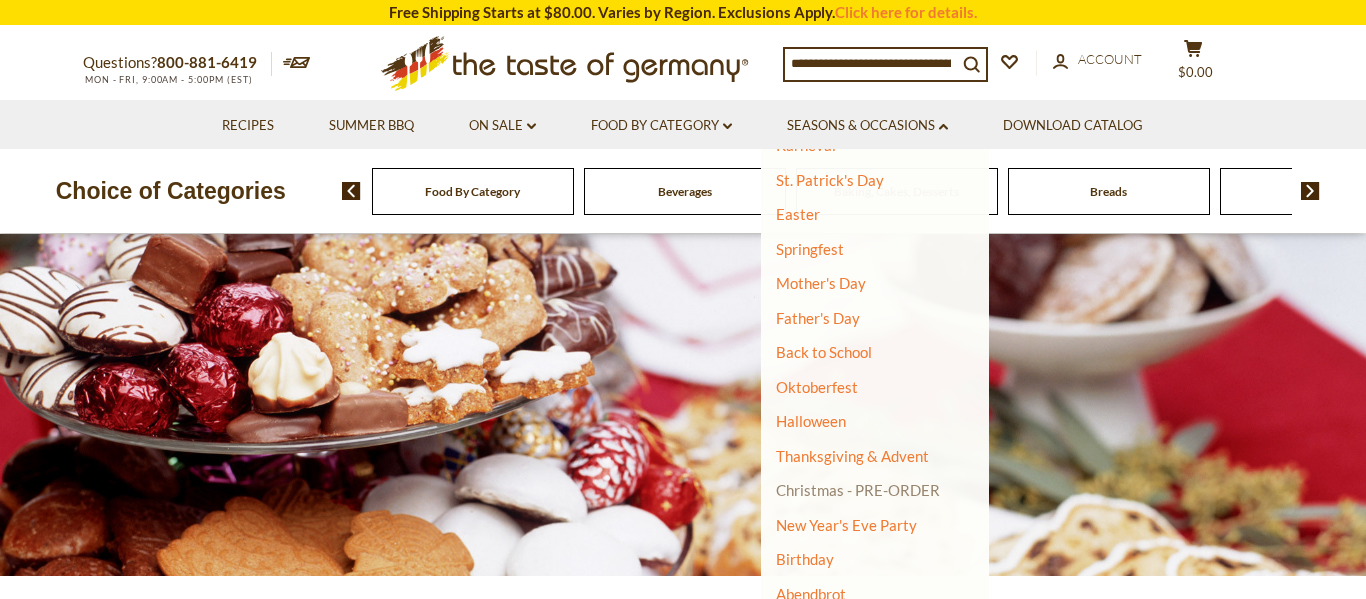click on "Christmas - PRE-ORDER" at bounding box center [858, 490] 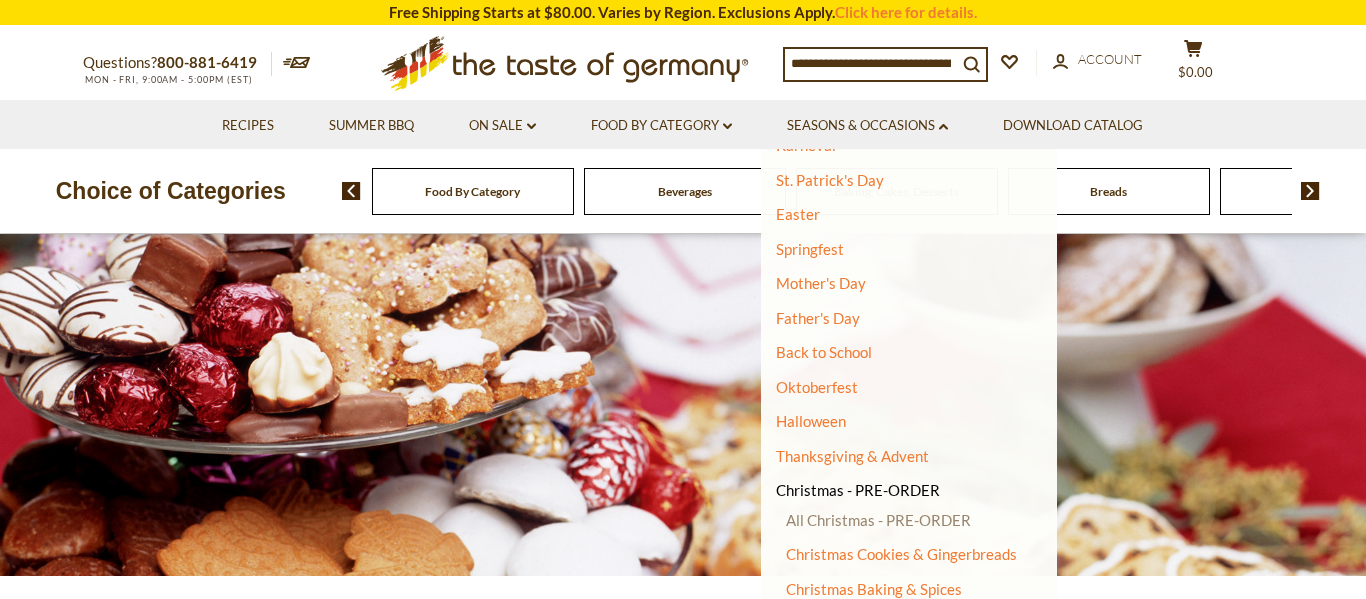 click on "All Christmas - PRE-ORDER" at bounding box center (878, 520) 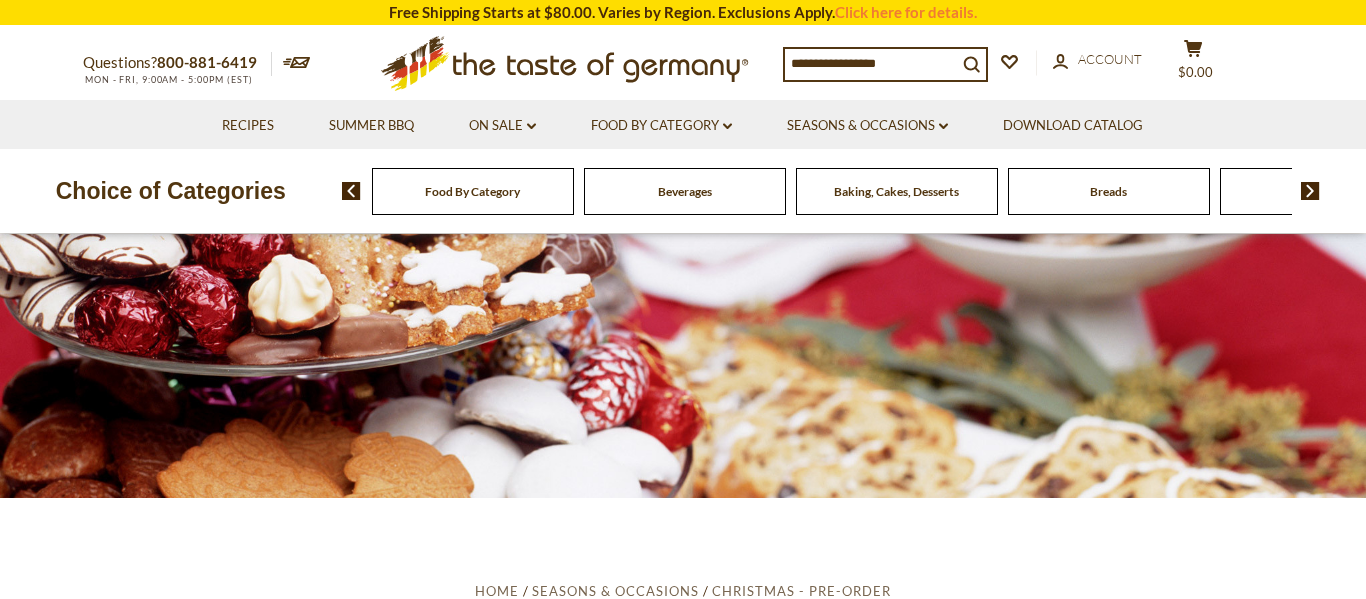 scroll, scrollTop: 0, scrollLeft: 0, axis: both 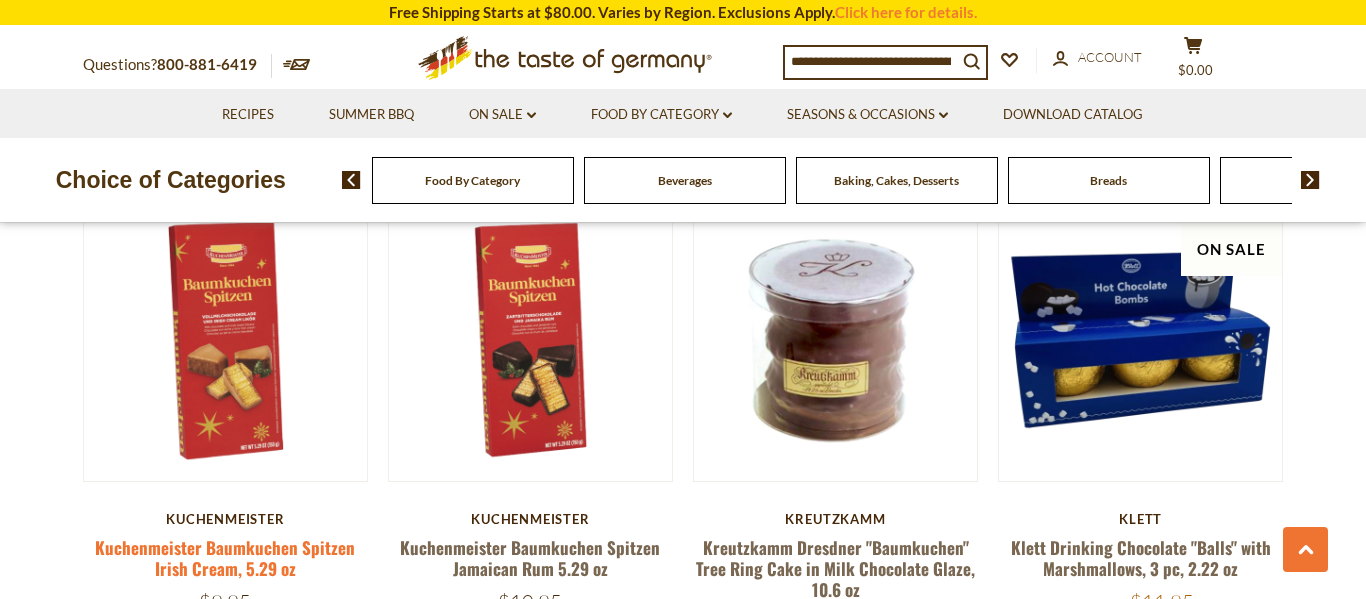 click on "Kuchenmeister Baumkuchen Spitzen Irish Cream, 5.29 oz" at bounding box center [225, 558] 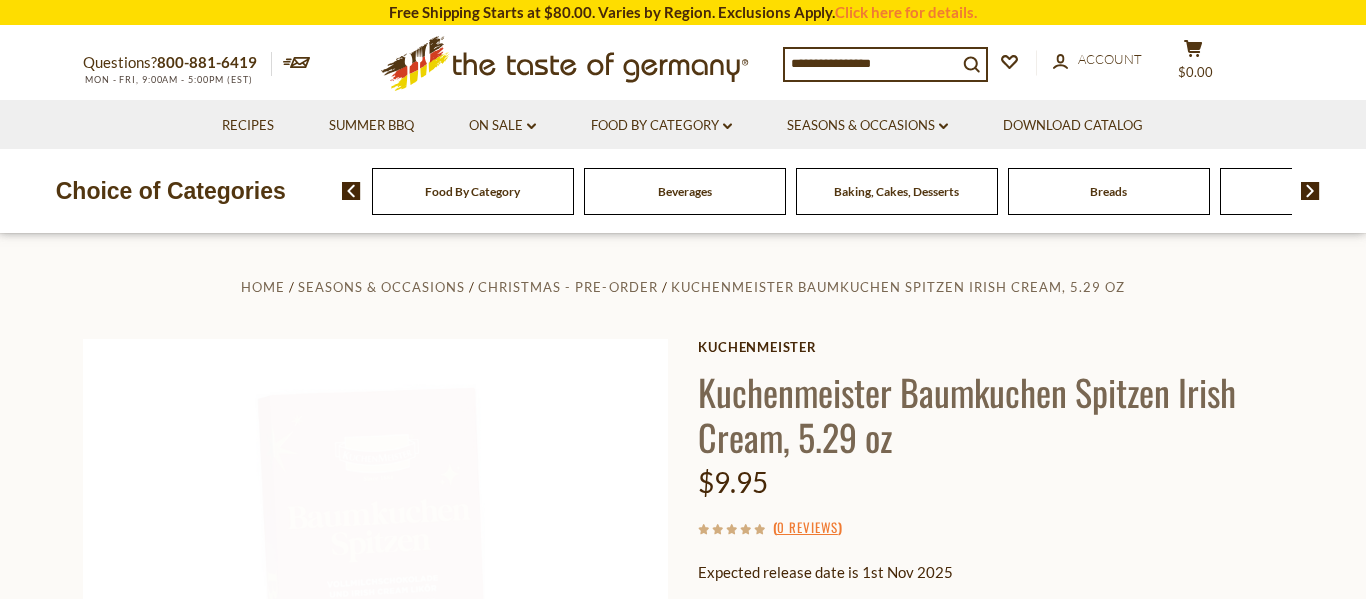 scroll, scrollTop: 0, scrollLeft: 0, axis: both 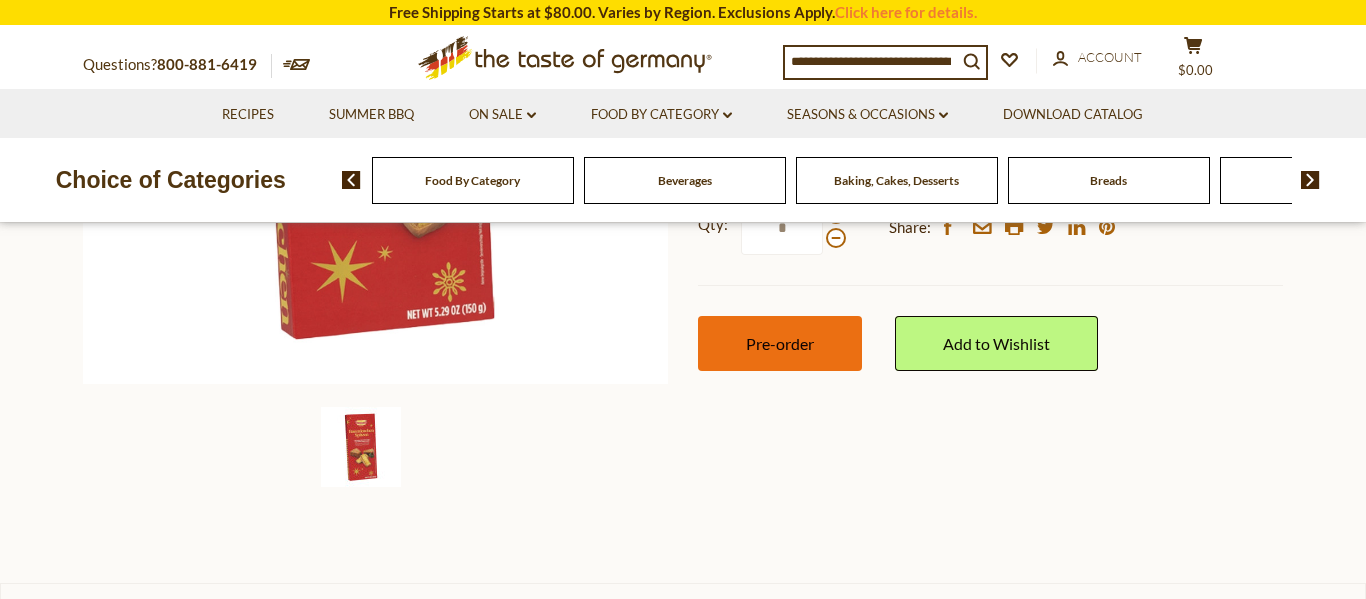 click on "Pre-order" at bounding box center (780, 343) 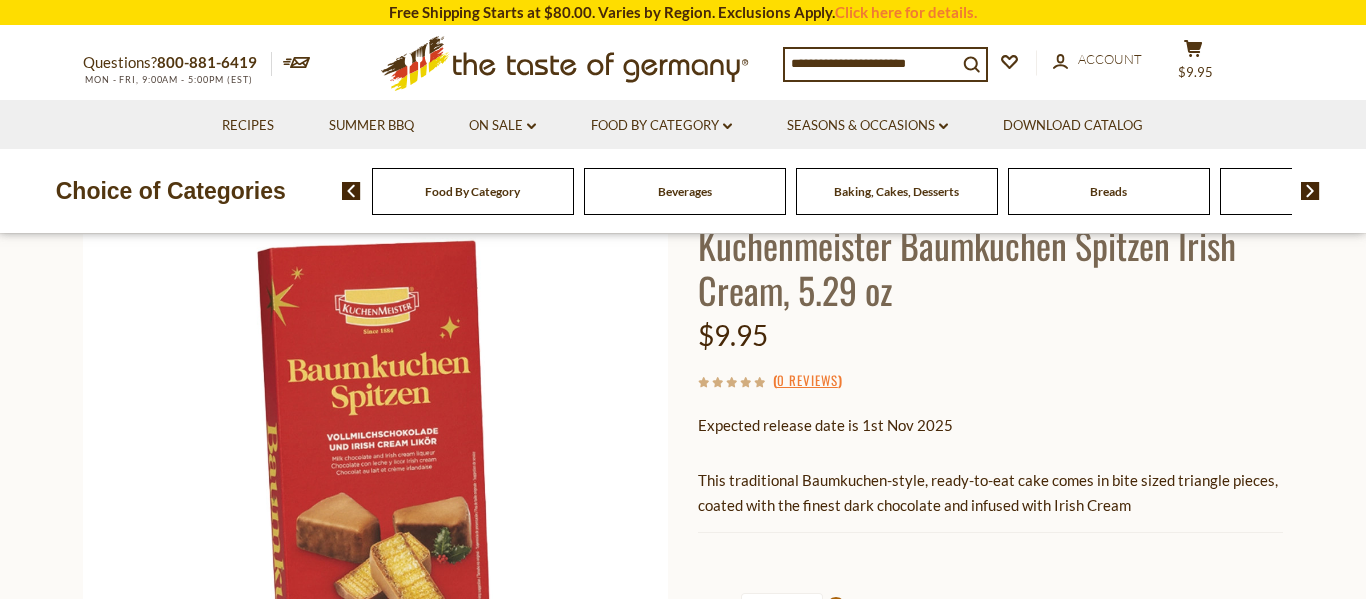 scroll, scrollTop: 0, scrollLeft: 0, axis: both 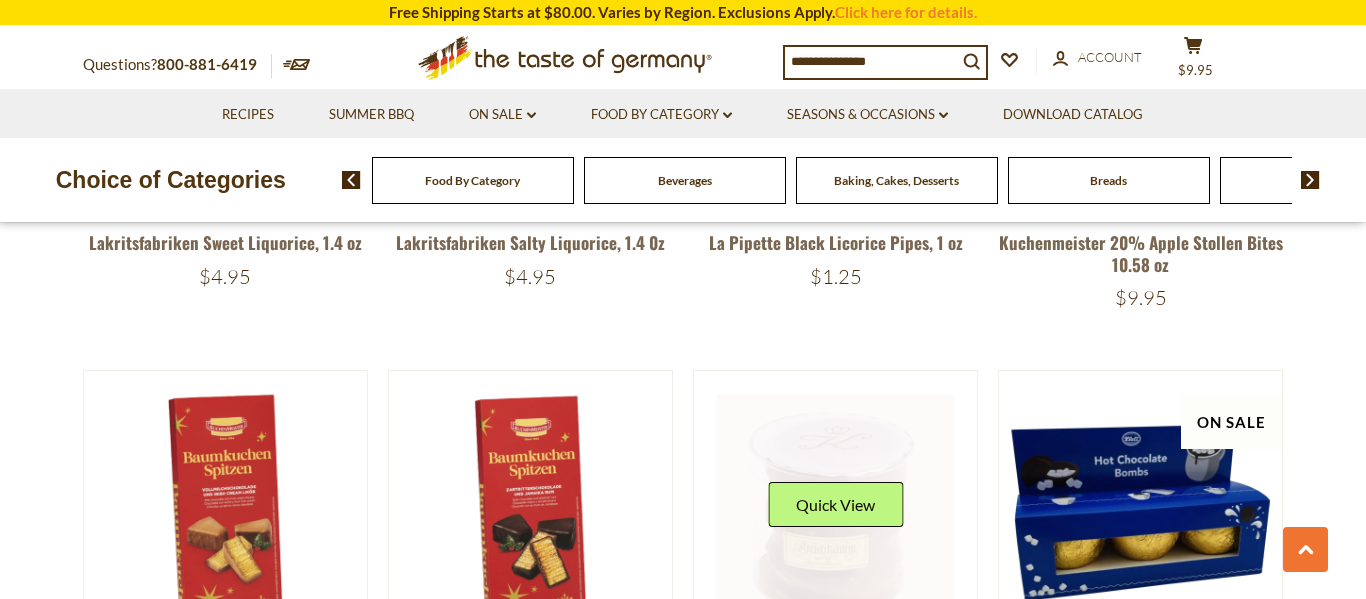 click at bounding box center [836, 513] 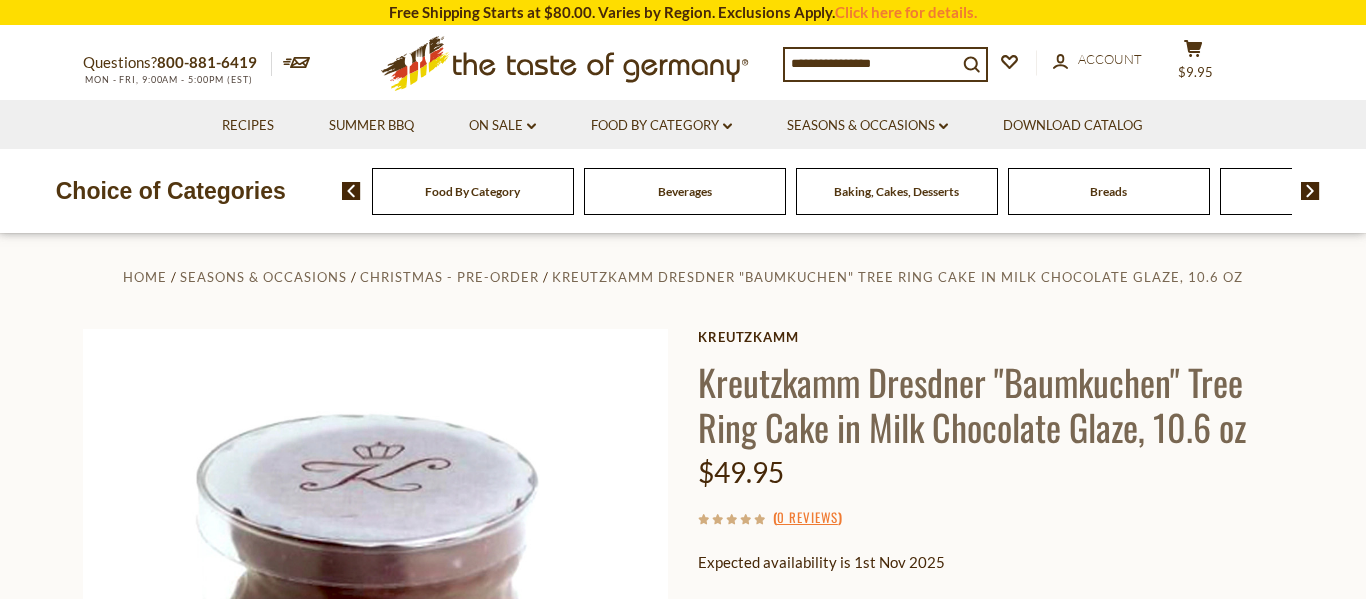 scroll, scrollTop: 165, scrollLeft: 0, axis: vertical 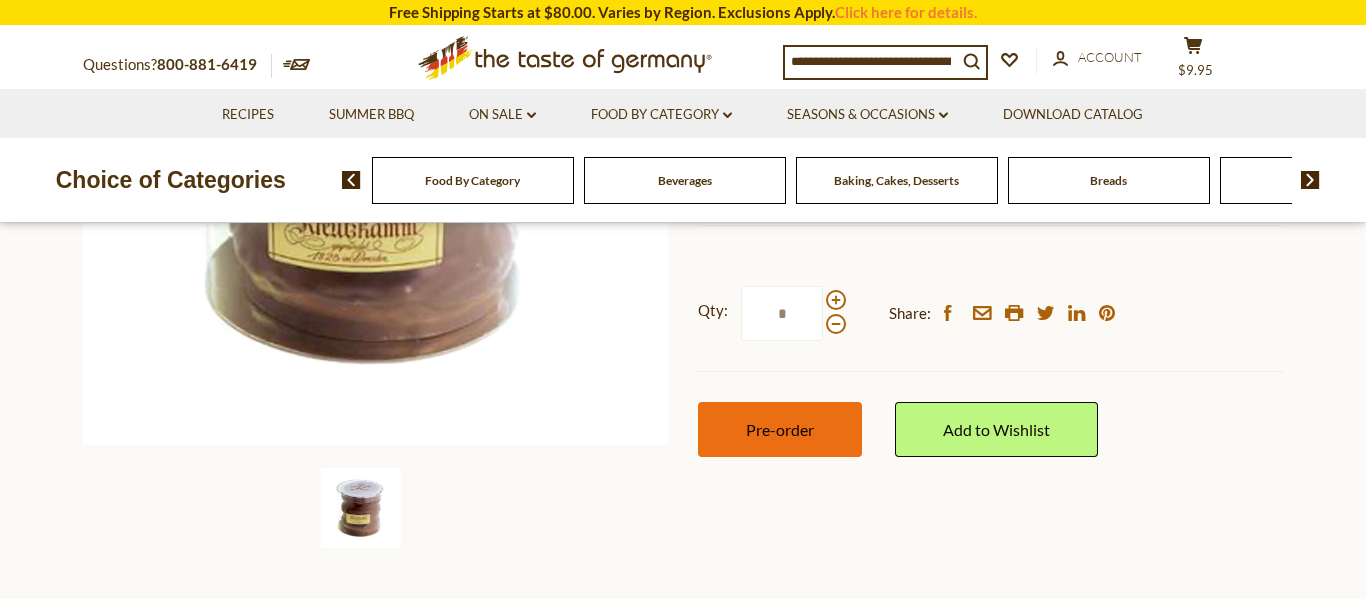 click on "Pre-order" at bounding box center (780, 429) 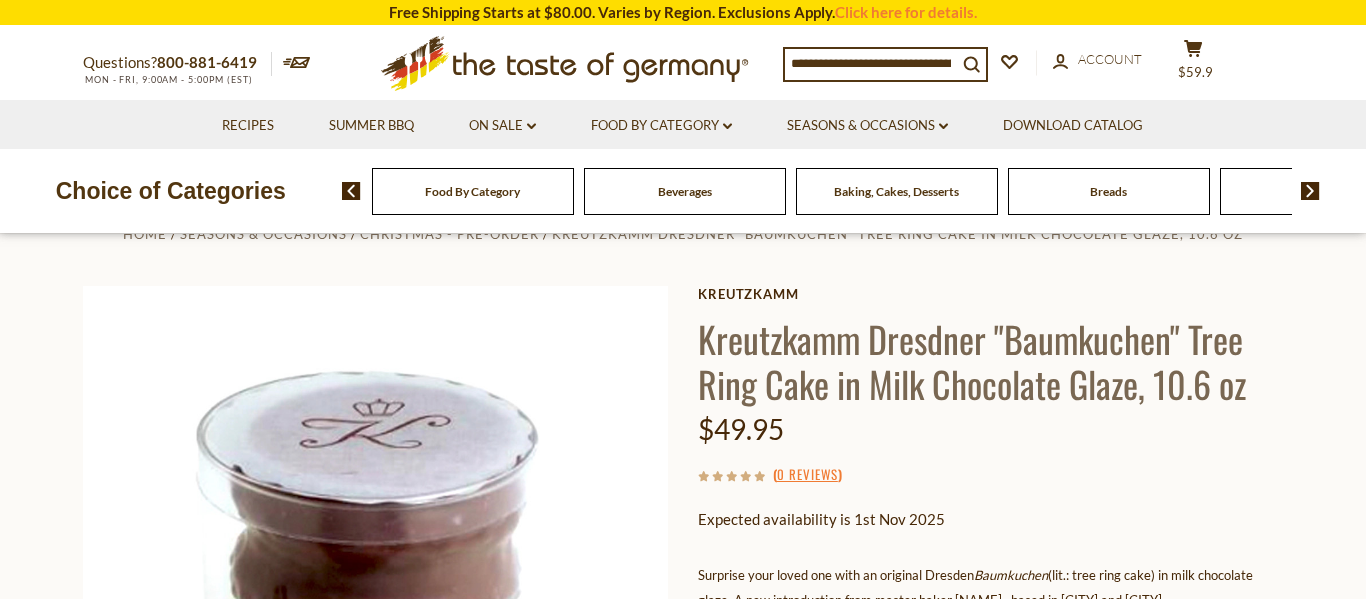 scroll, scrollTop: 0, scrollLeft: 0, axis: both 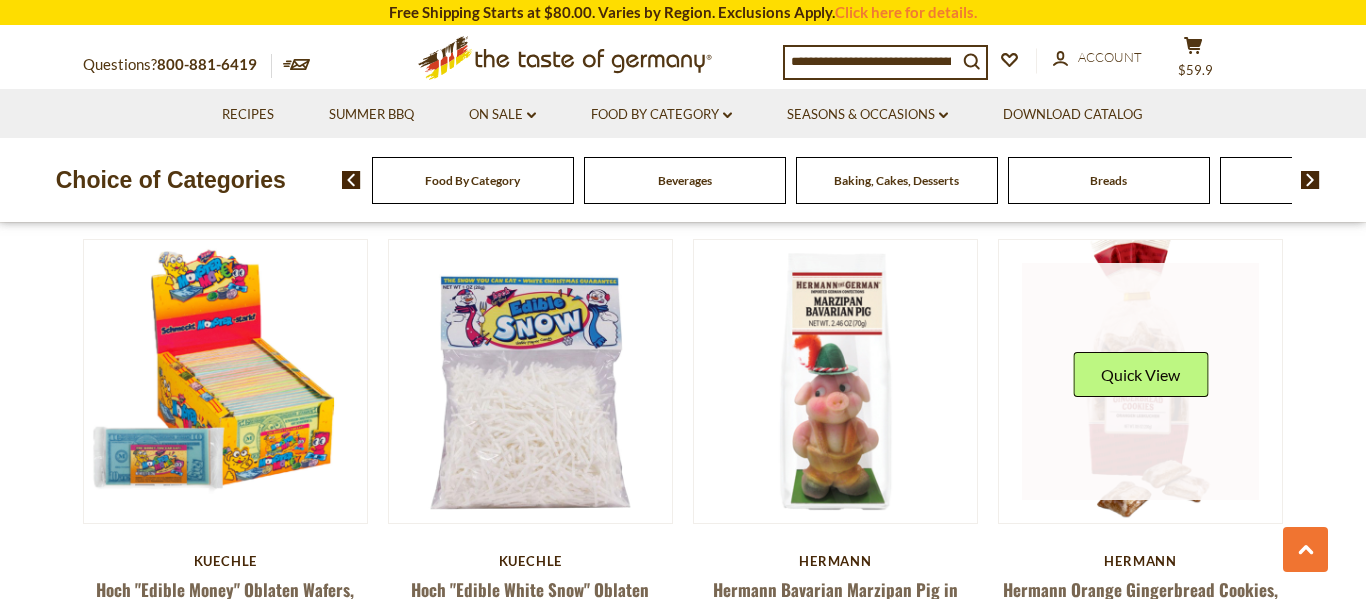 click at bounding box center (1140, 381) 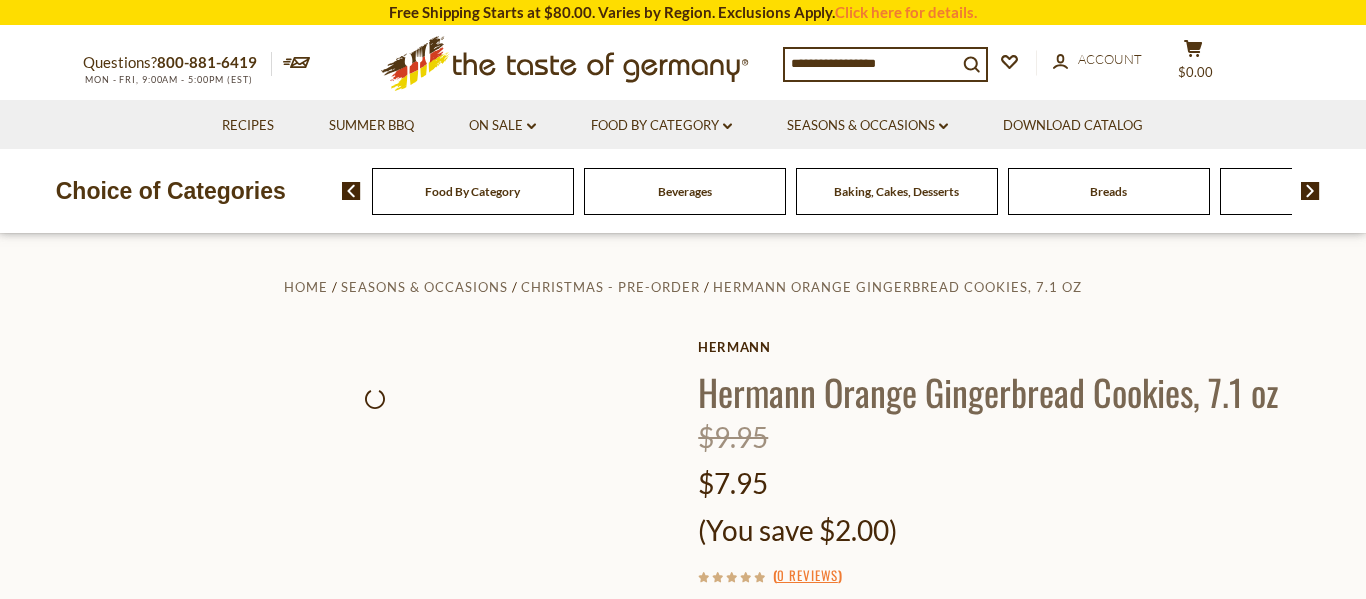 scroll, scrollTop: 0, scrollLeft: 0, axis: both 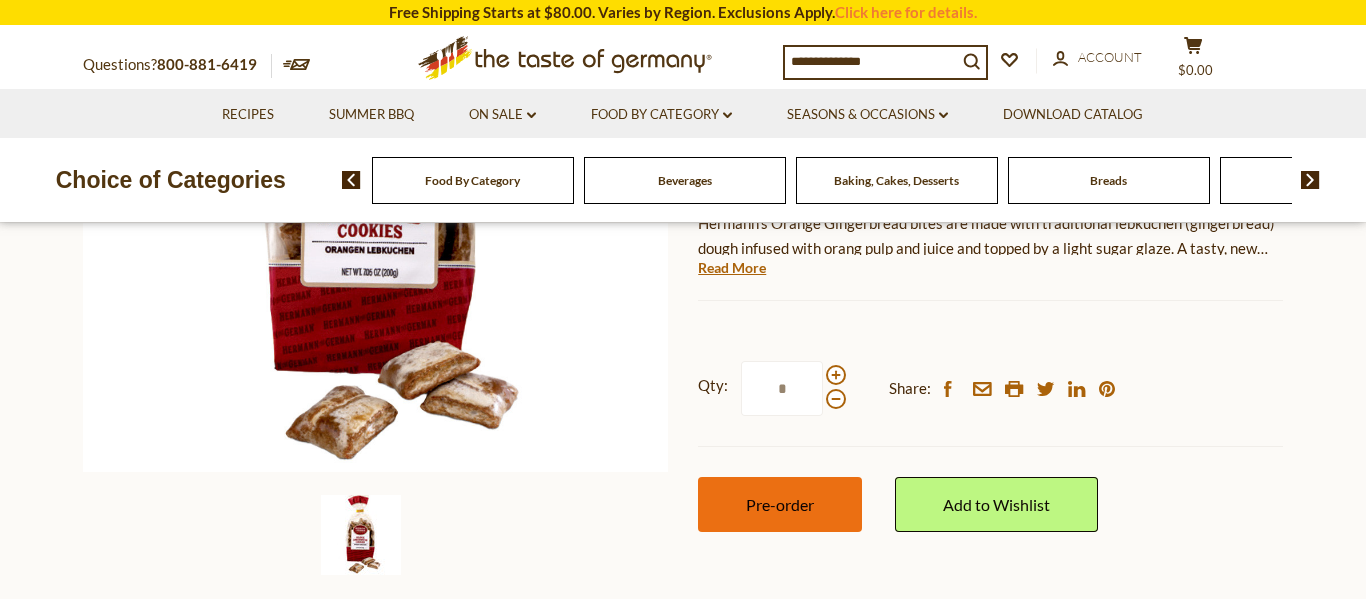 click on "Pre-order" at bounding box center [780, 504] 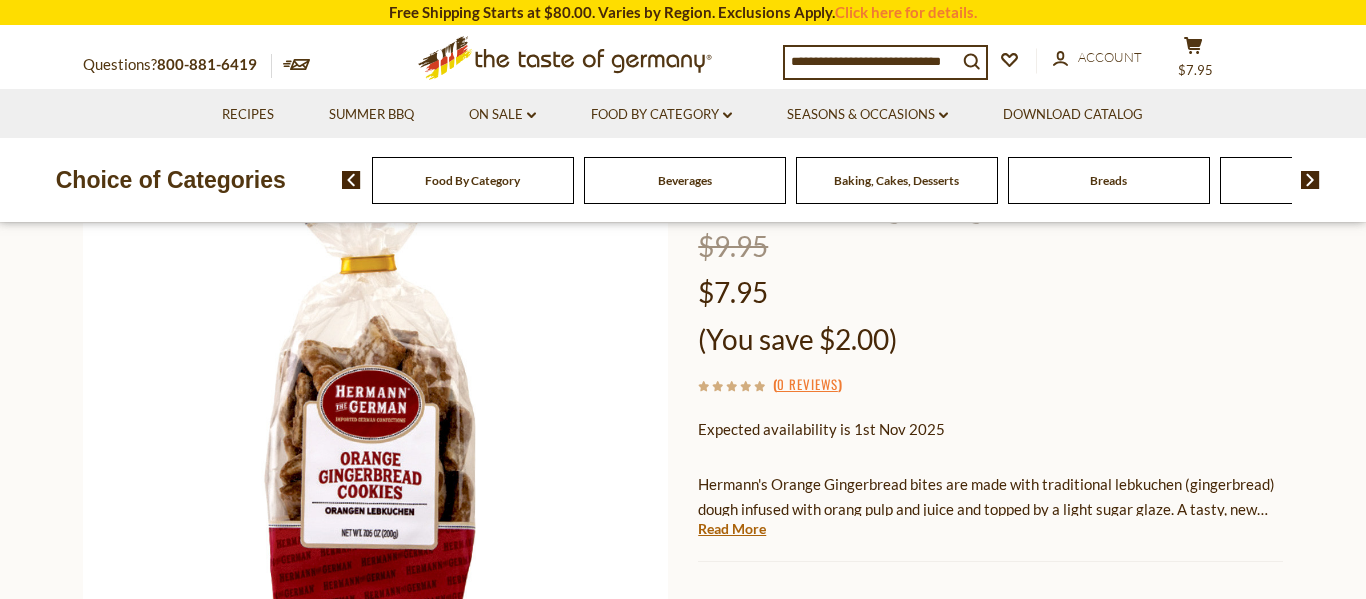scroll, scrollTop: 190, scrollLeft: 0, axis: vertical 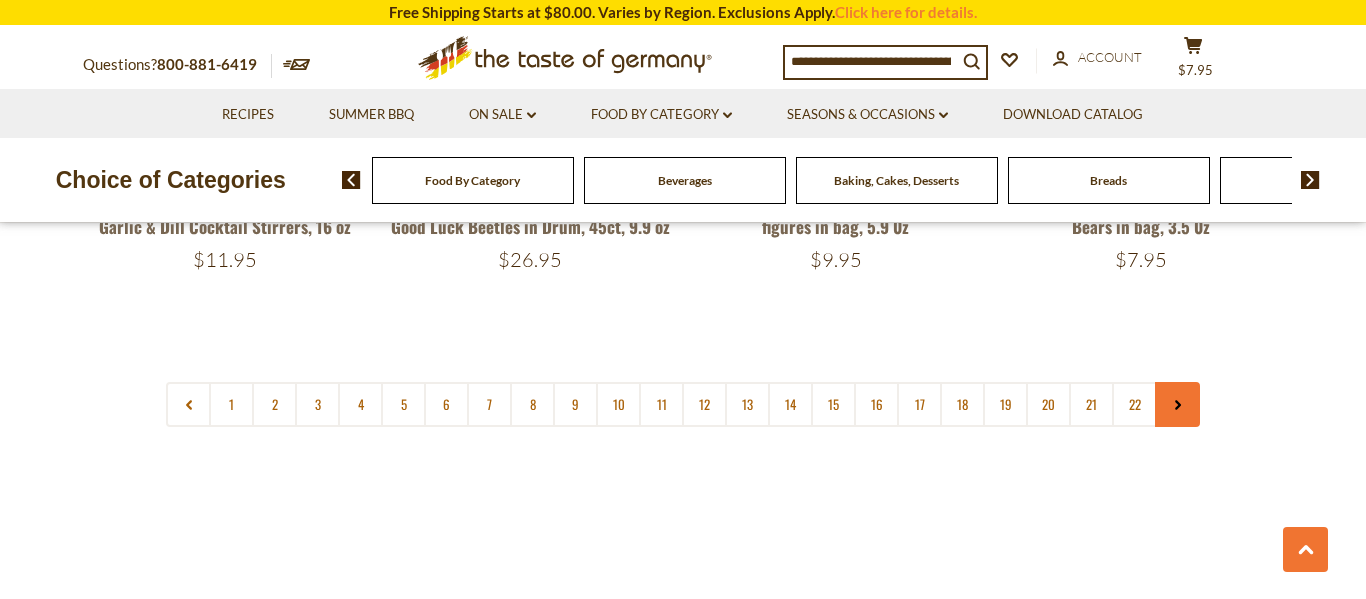 click 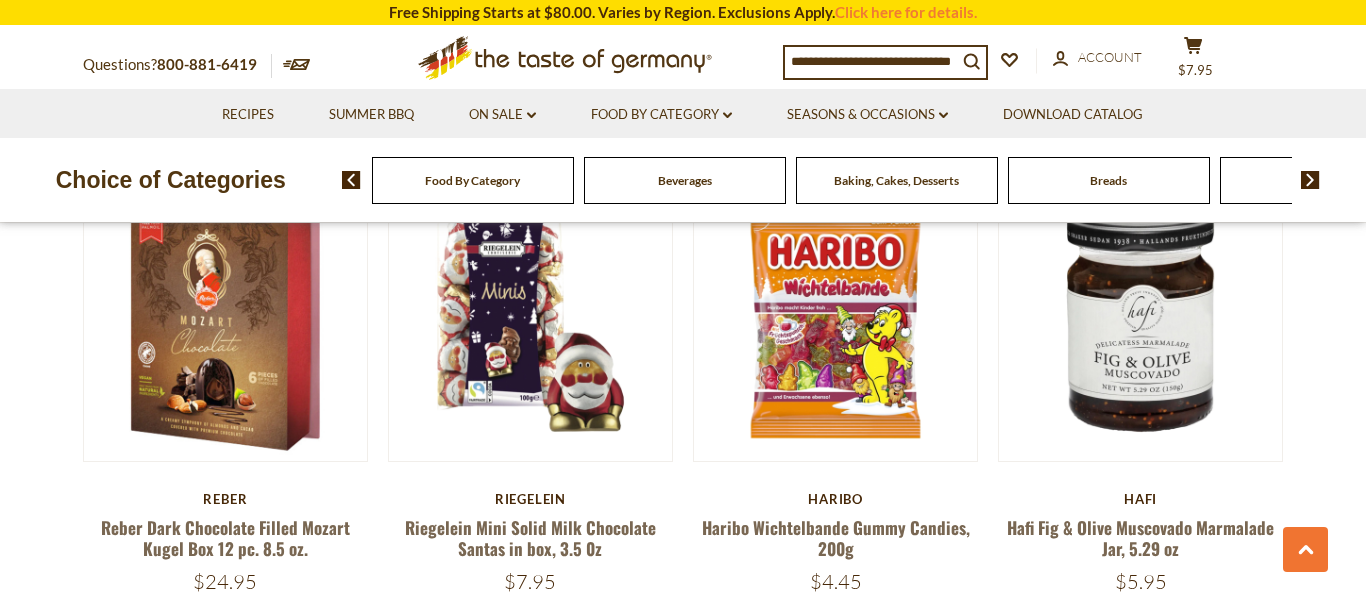 scroll, scrollTop: 625, scrollLeft: 0, axis: vertical 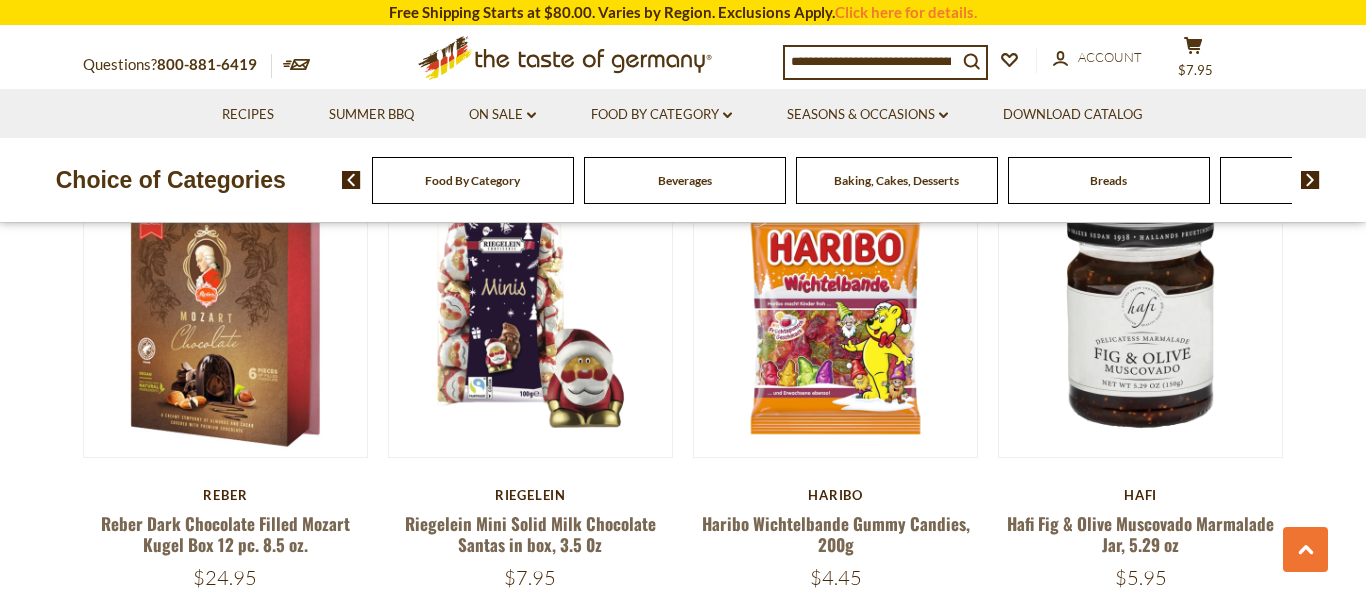 click on "$4.45" at bounding box center (835, 577) 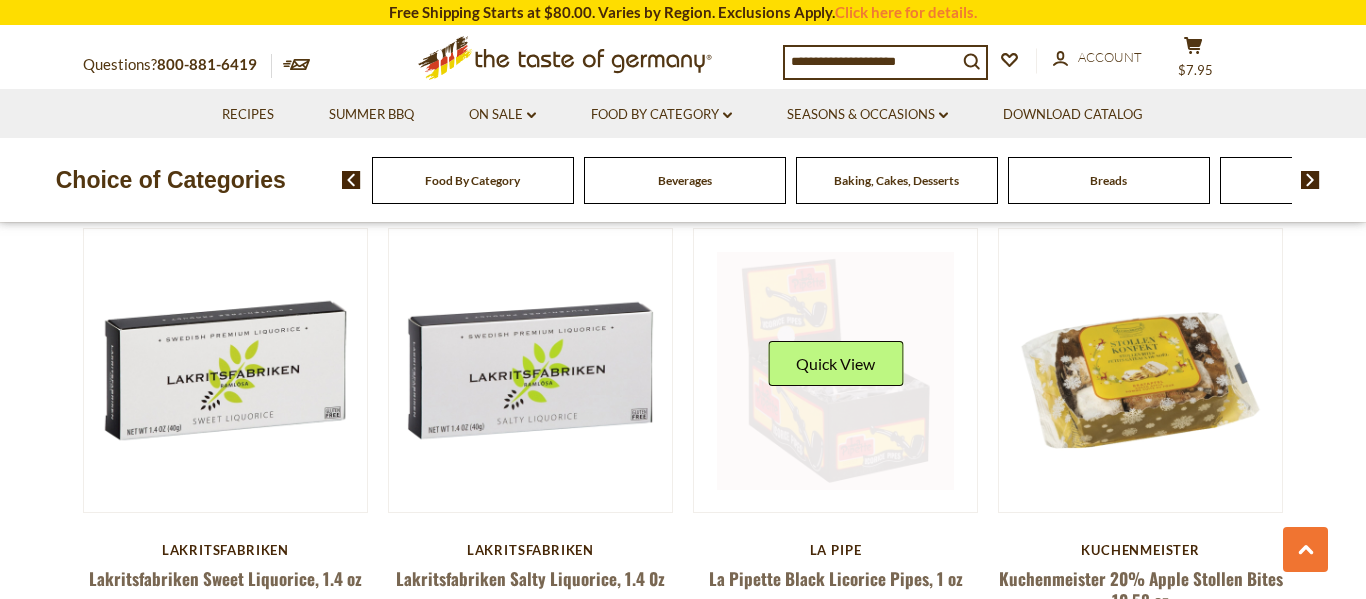 click at bounding box center [835, 370] 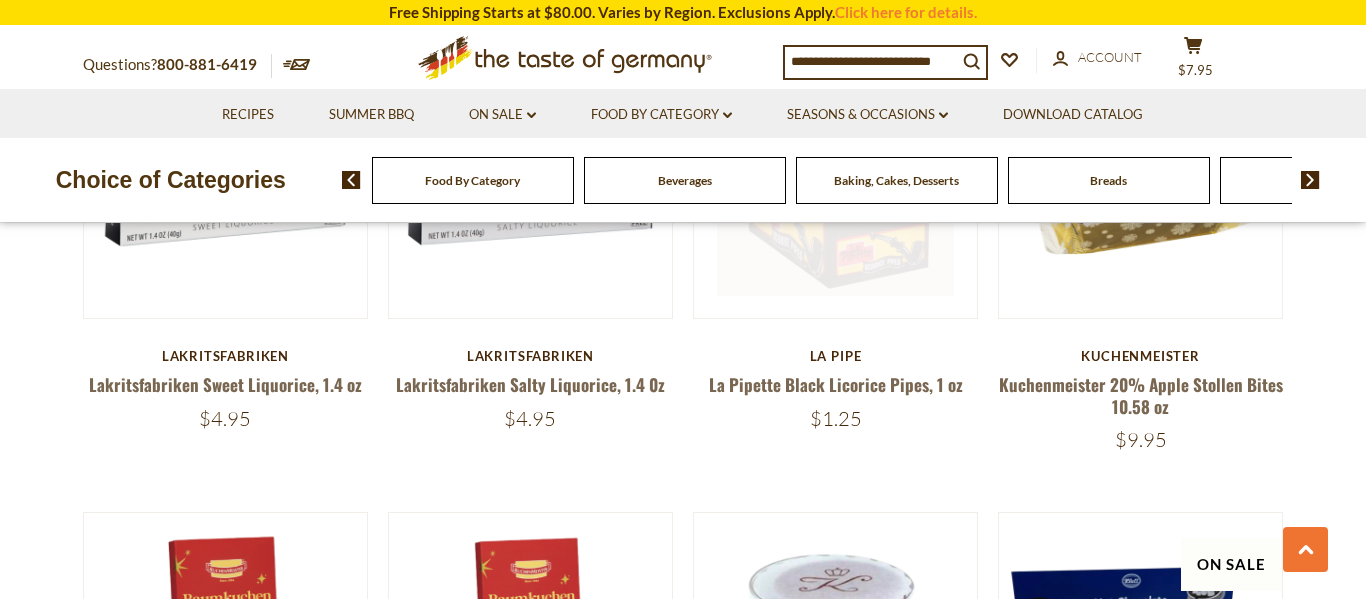 scroll, scrollTop: 1361, scrollLeft: 0, axis: vertical 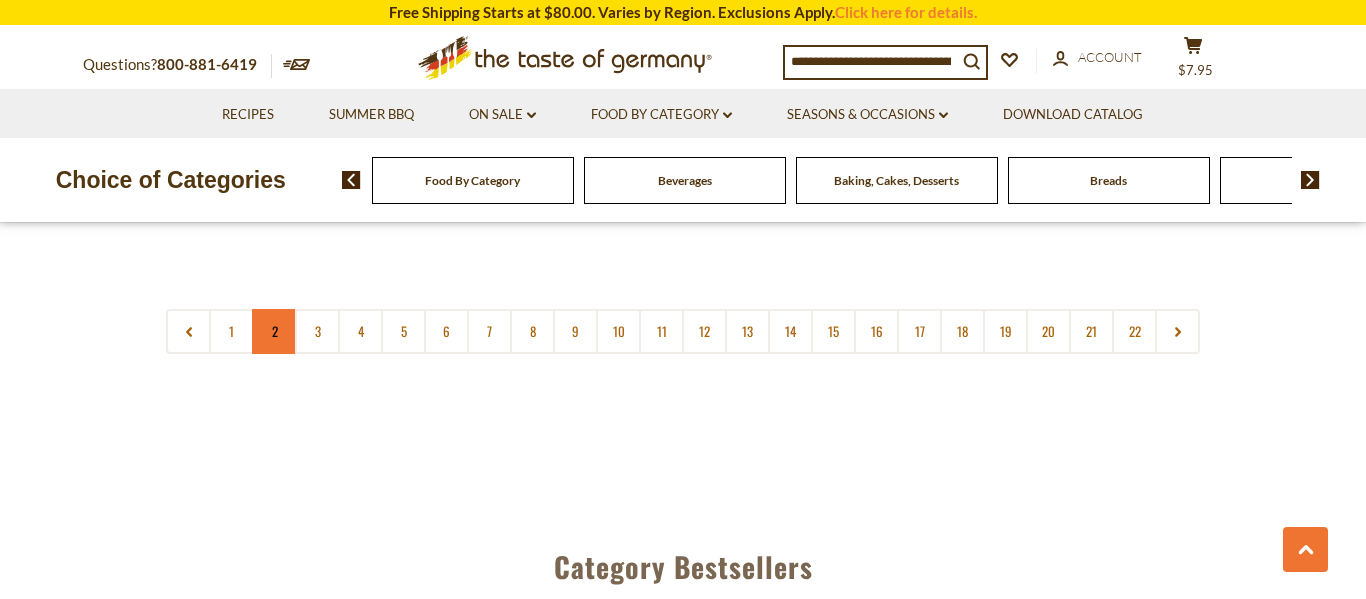 click on "2" at bounding box center [274, 331] 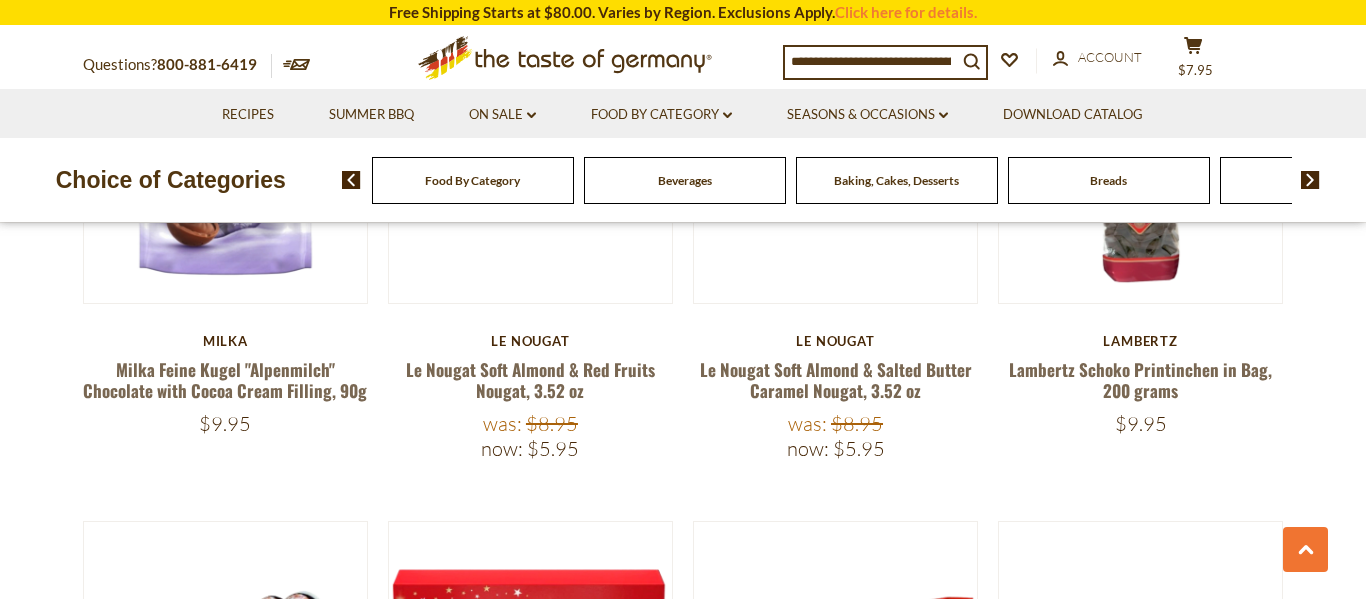 scroll, scrollTop: 1760, scrollLeft: 0, axis: vertical 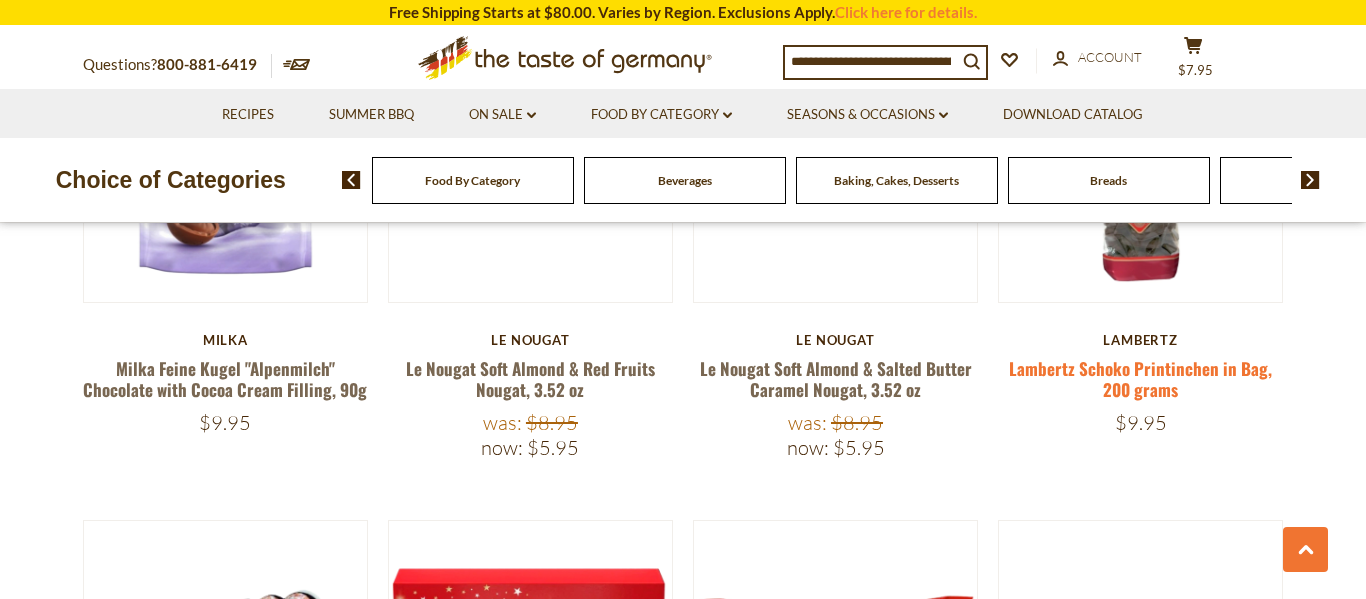 click on "Lambertz Schoko Printinchen in Bag, 200 grams" at bounding box center (1140, 379) 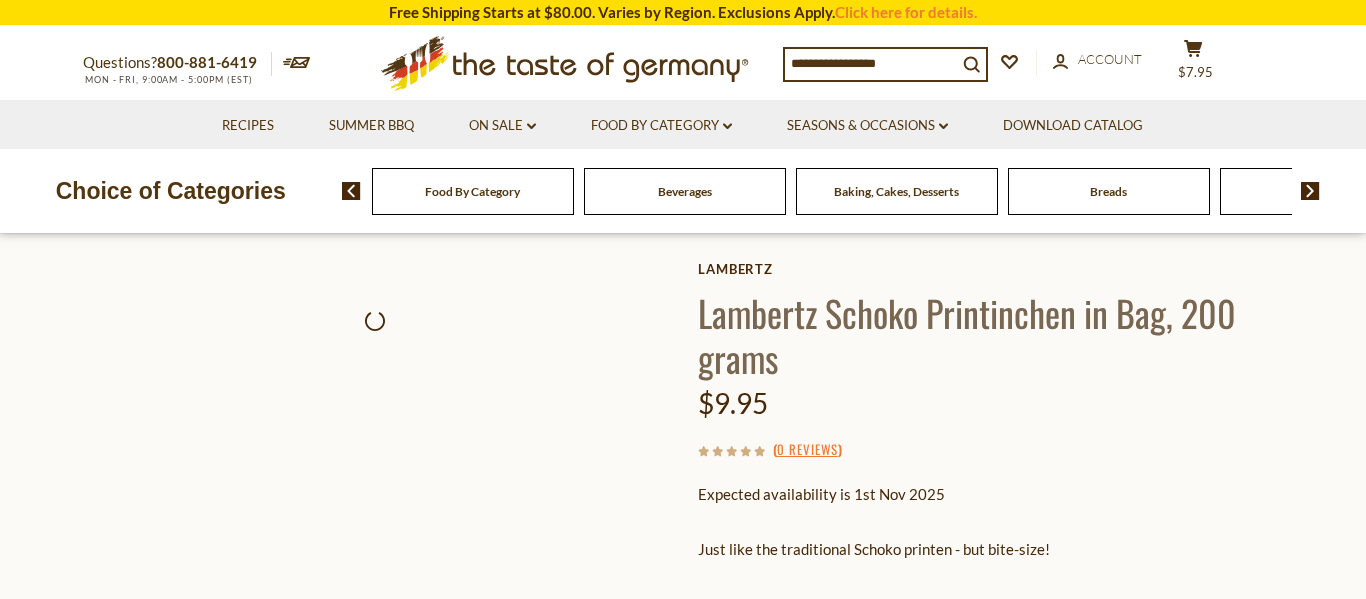 scroll, scrollTop: 0, scrollLeft: 0, axis: both 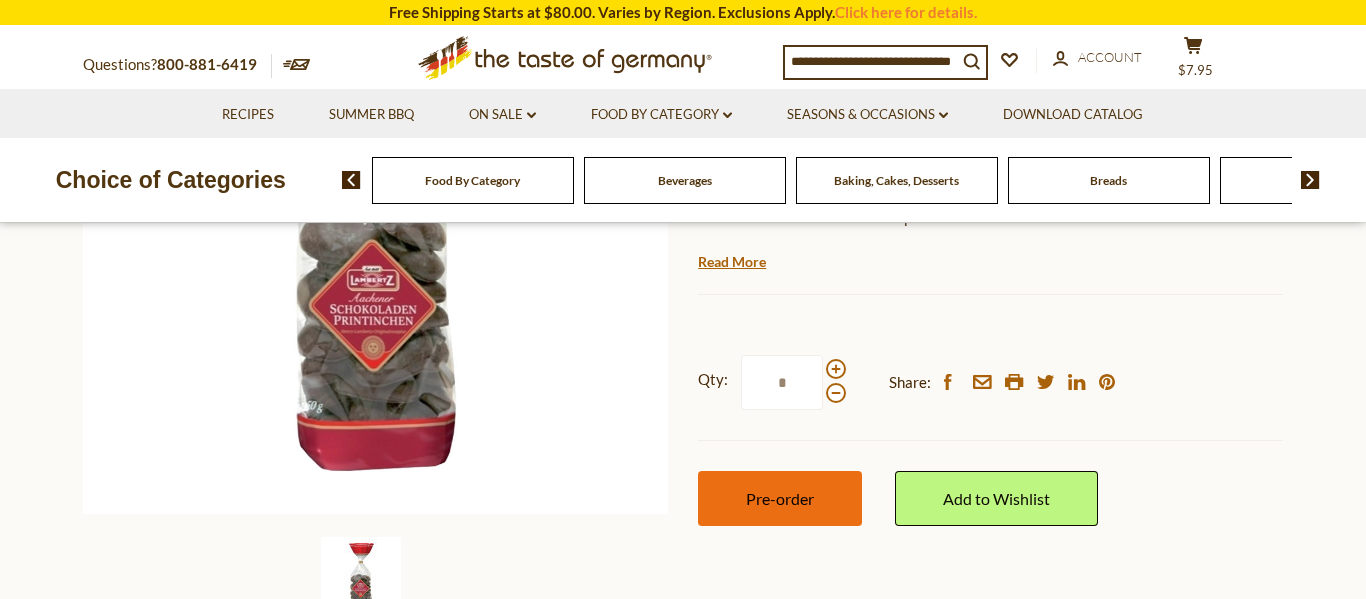 click on "Pre-order" at bounding box center [780, 498] 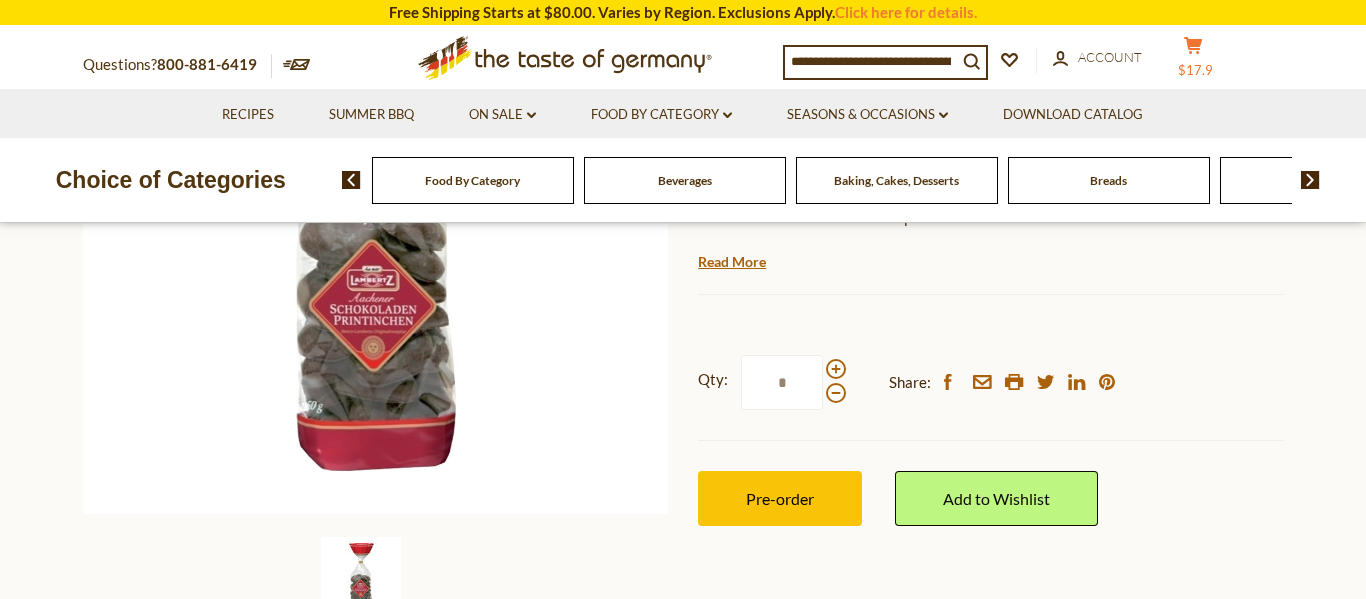 click on "cart
$17.9" at bounding box center [1193, 61] 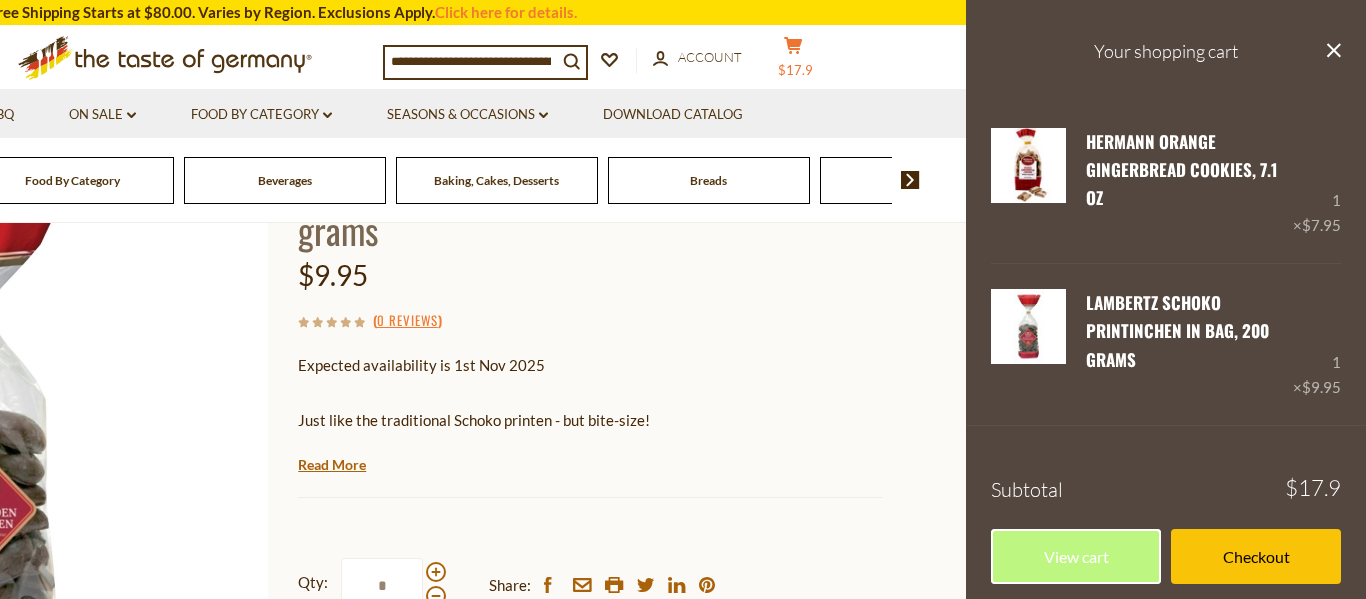 scroll, scrollTop: 232, scrollLeft: 0, axis: vertical 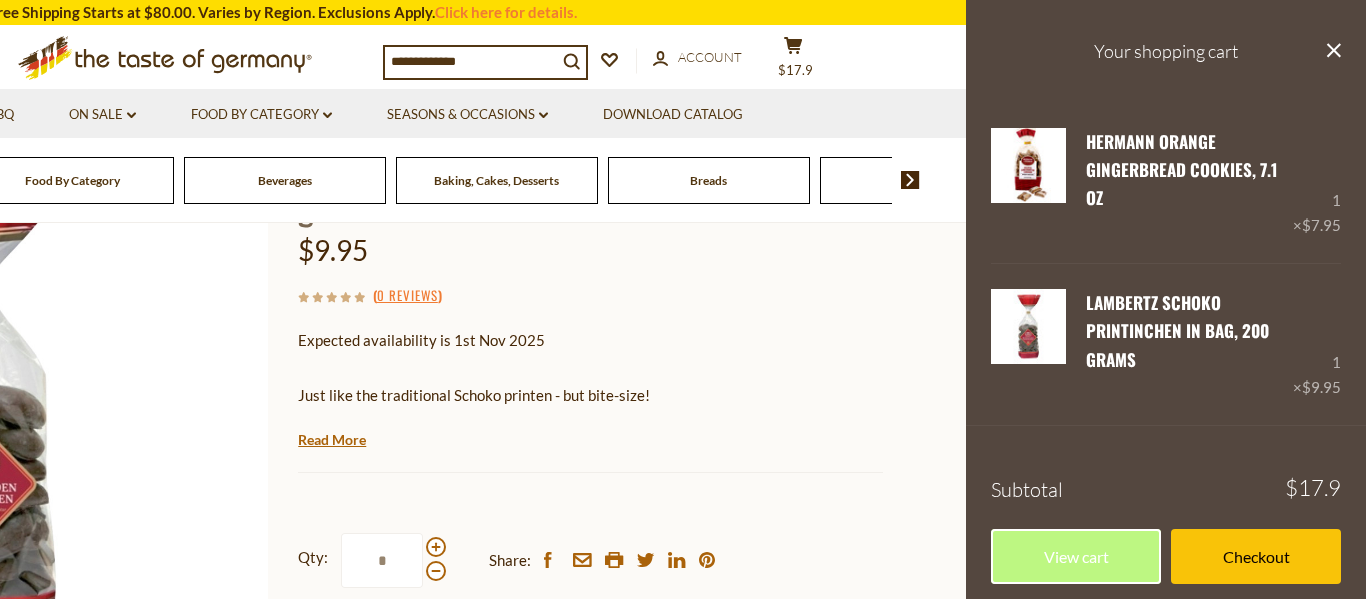 click on "Home
Seasons & Occasions
Christmas - PRE-ORDER
Lambertz Schoko Printinchen in Bag, 200 grams
Lambertz
Lambertz Schoko Printinchen in Bag, 200 grams
$9.95
(  0 Reviews  )
Expected availability is 1st Nov 2025
Just like the traditional Schoko printen - but bite-size!
Read More" at bounding box center (283, 446) 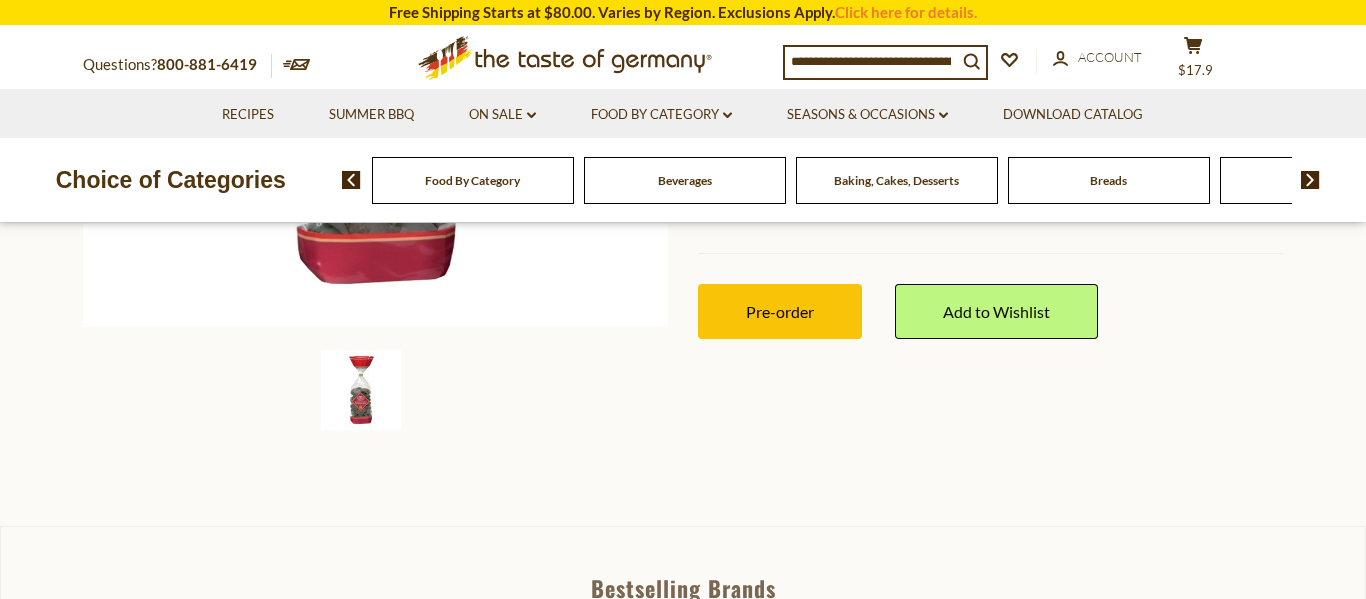 scroll, scrollTop: 605, scrollLeft: 0, axis: vertical 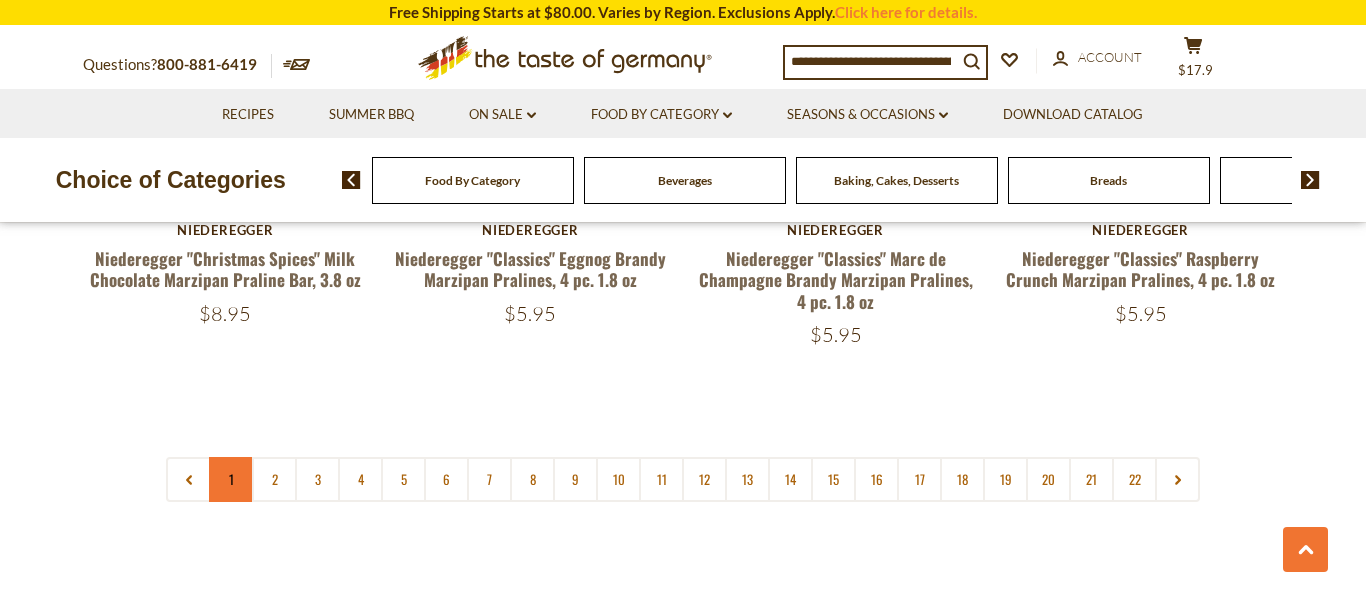 click on "1" at bounding box center (231, 479) 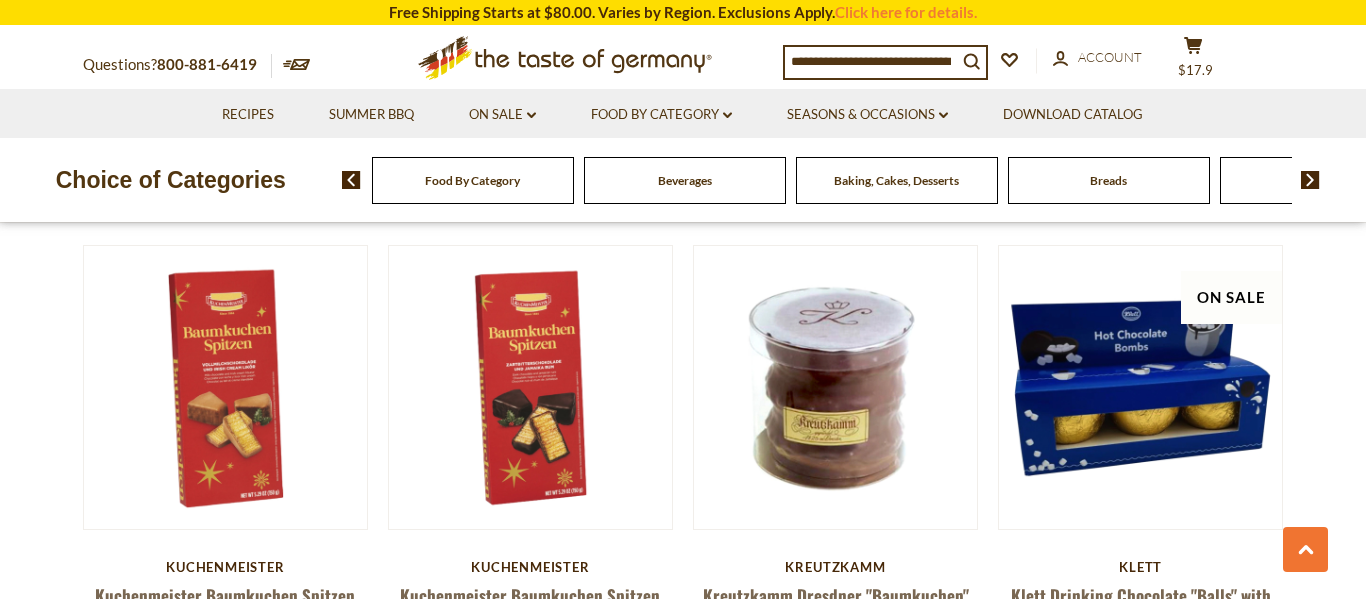 scroll, scrollTop: 1537, scrollLeft: 0, axis: vertical 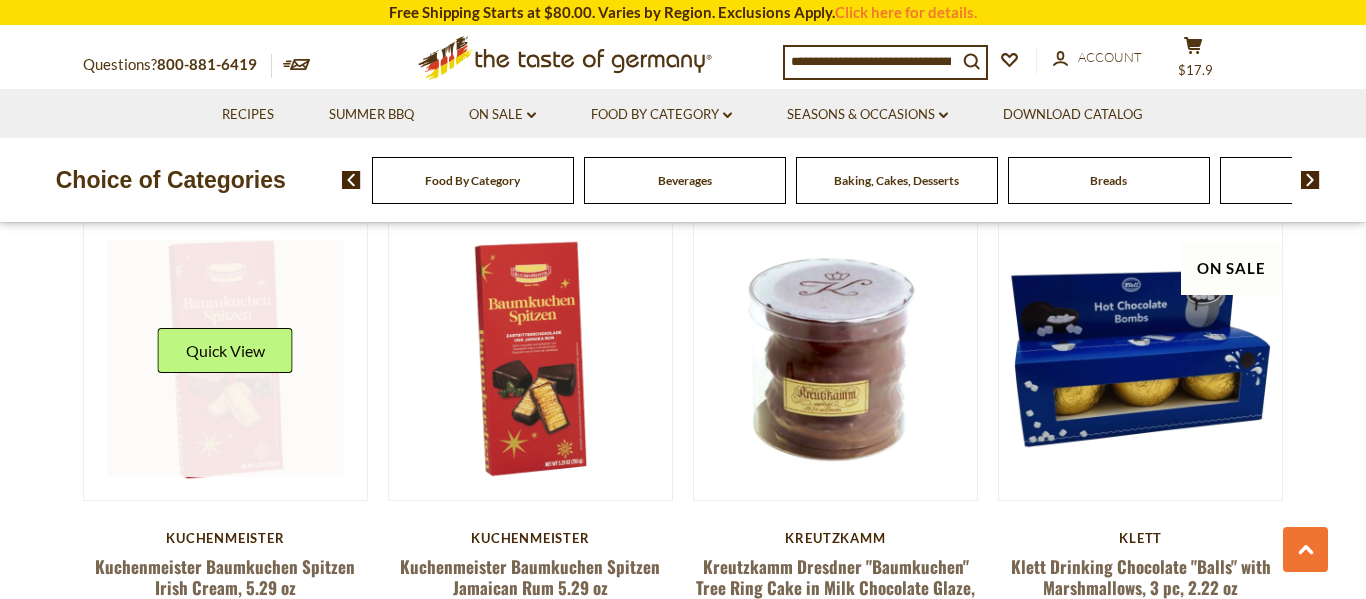 click at bounding box center [226, 359] 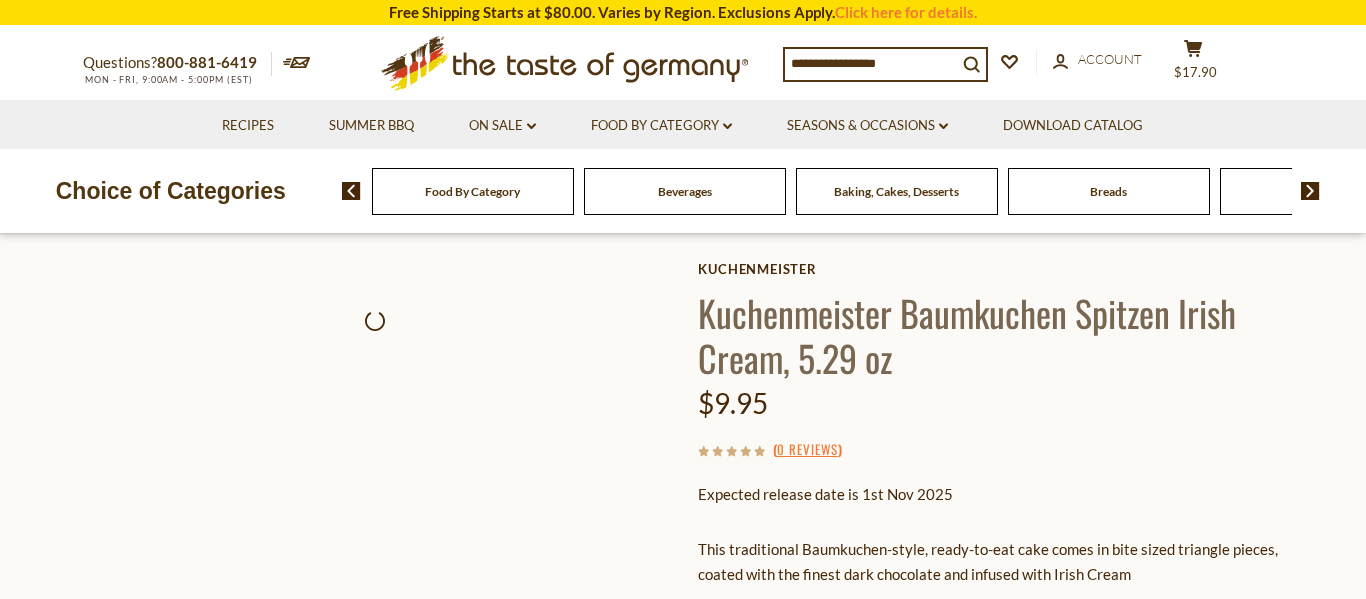 scroll, scrollTop: 0, scrollLeft: 0, axis: both 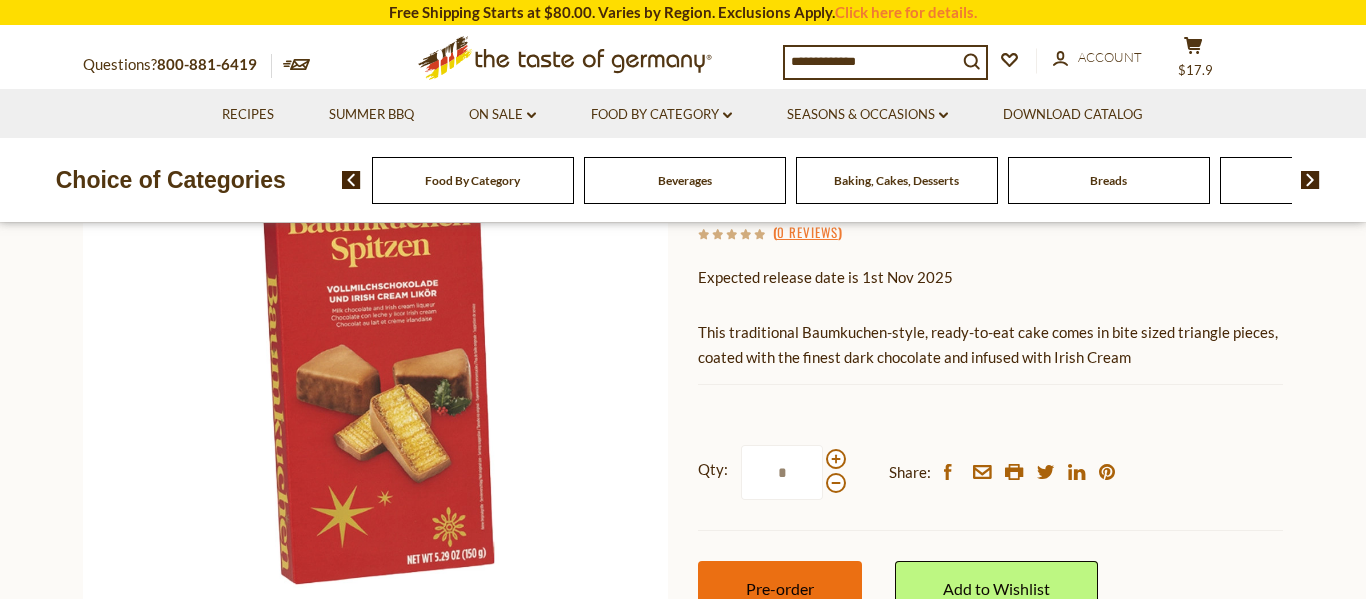 click on "Pre-order" at bounding box center [780, 588] 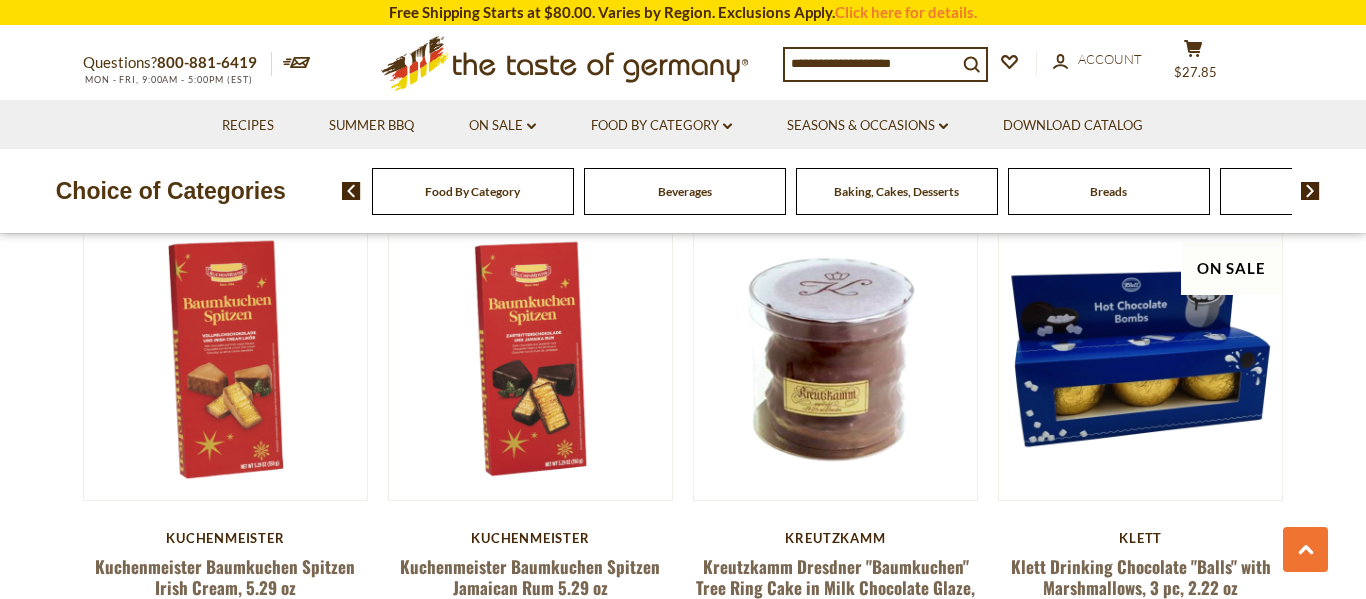 scroll, scrollTop: 1537, scrollLeft: 0, axis: vertical 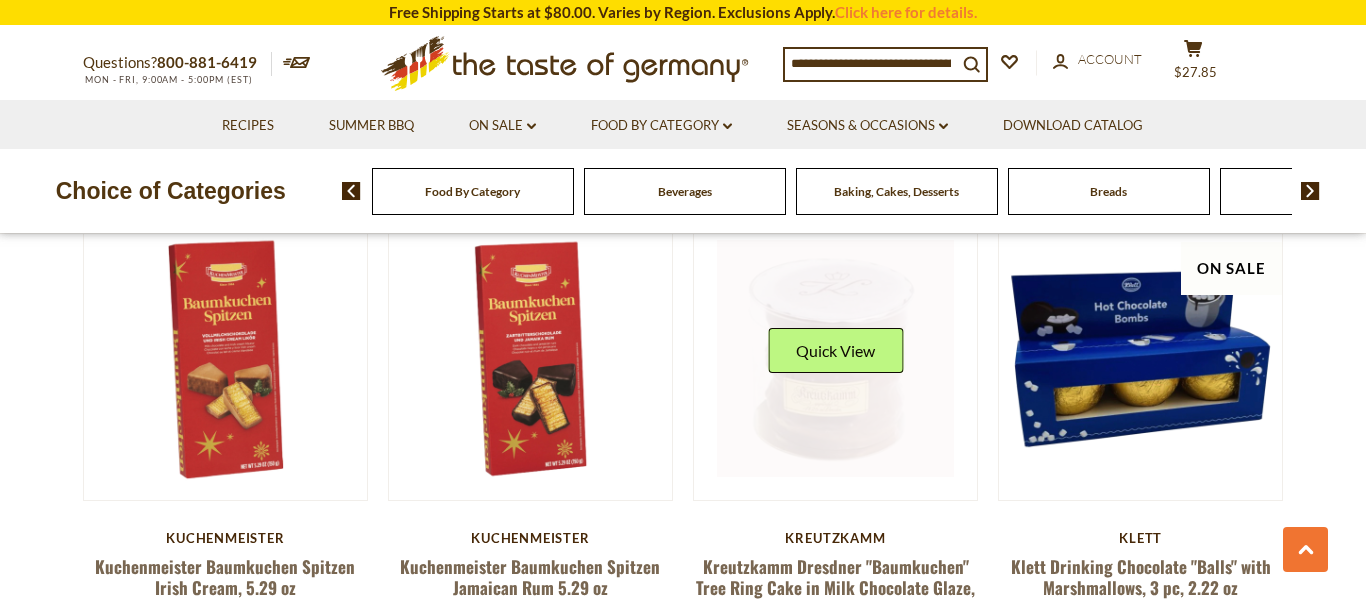 click at bounding box center [836, 359] 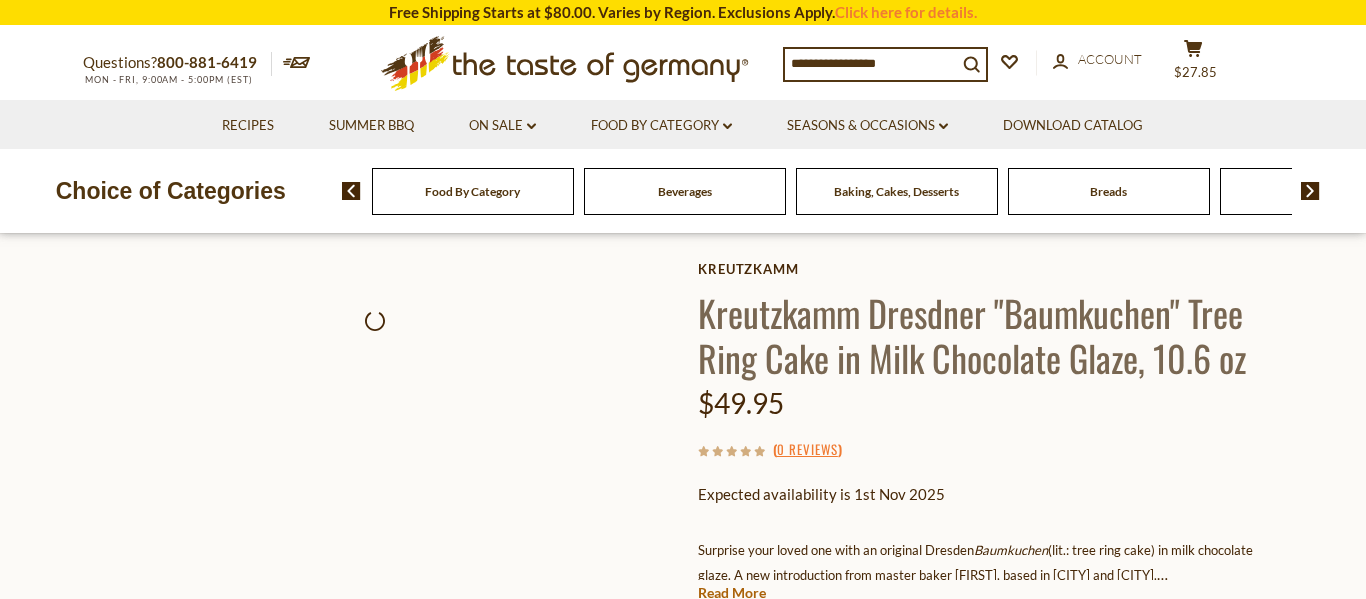 scroll, scrollTop: 0, scrollLeft: 0, axis: both 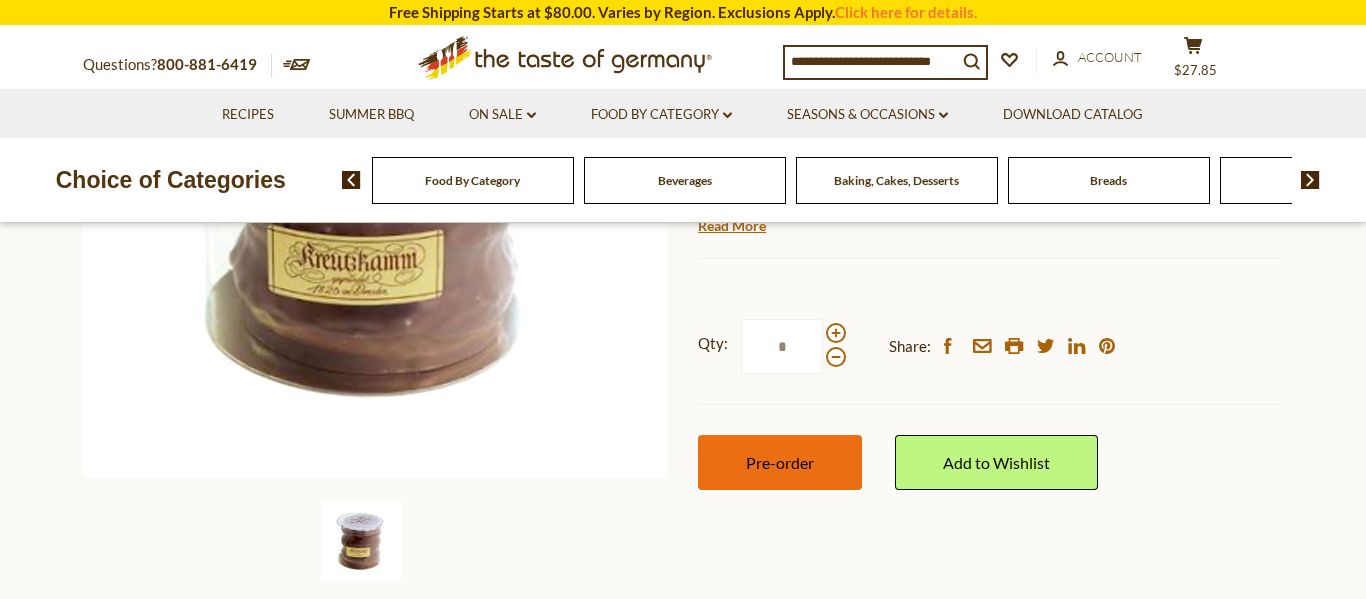 click on "Pre-order" at bounding box center [780, 462] 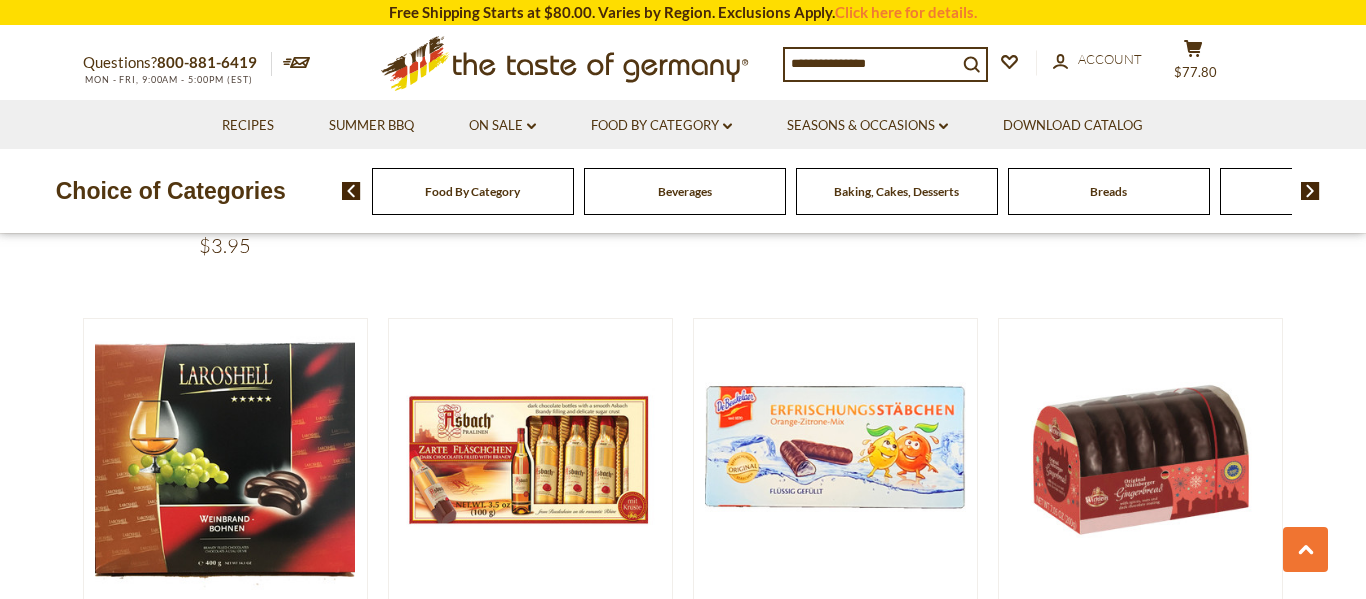 scroll, scrollTop: 1537, scrollLeft: 0, axis: vertical 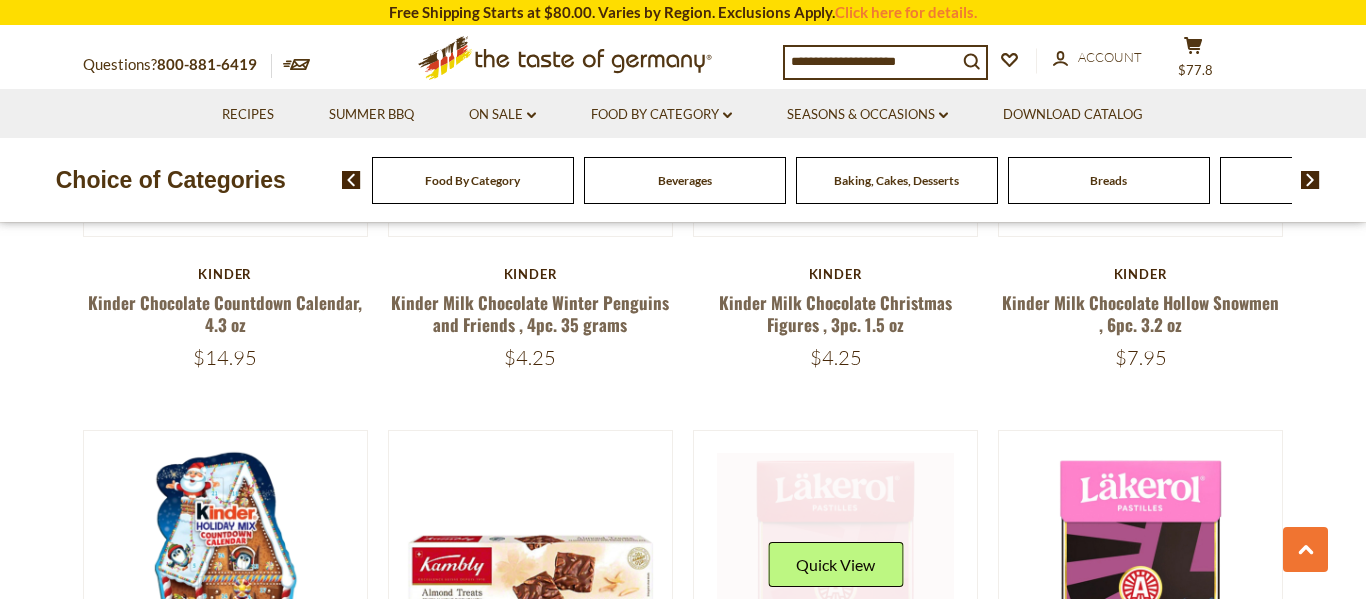 click at bounding box center (835, 572) 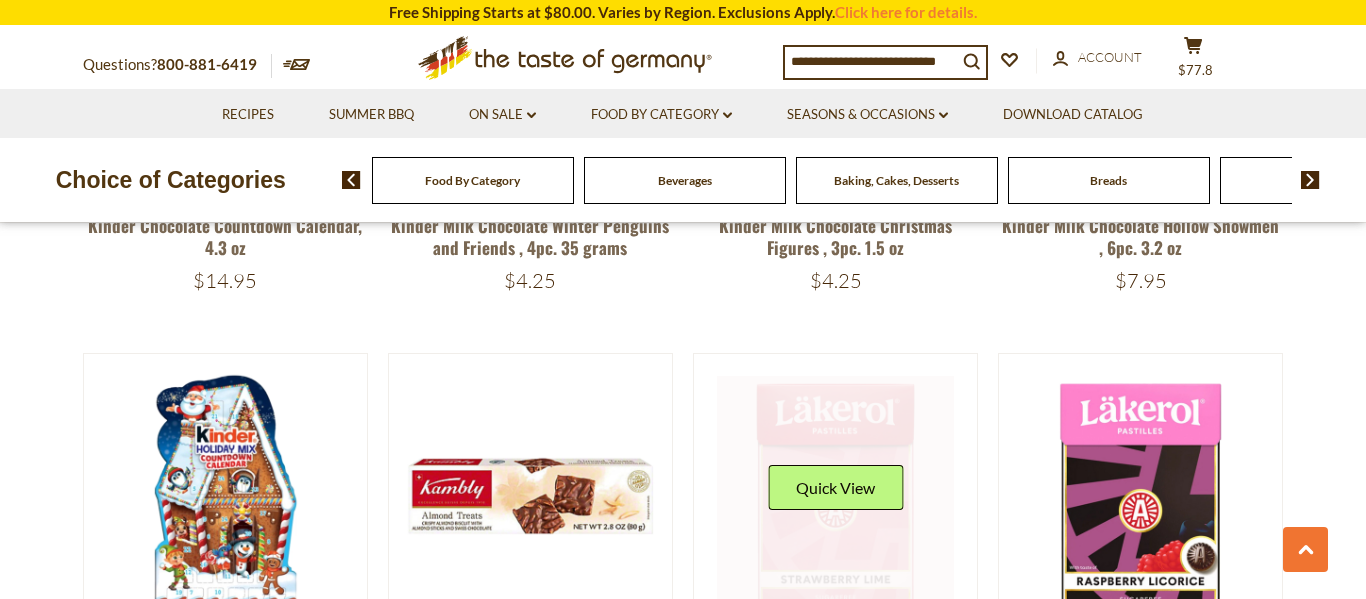 scroll, scrollTop: 2533, scrollLeft: 0, axis: vertical 